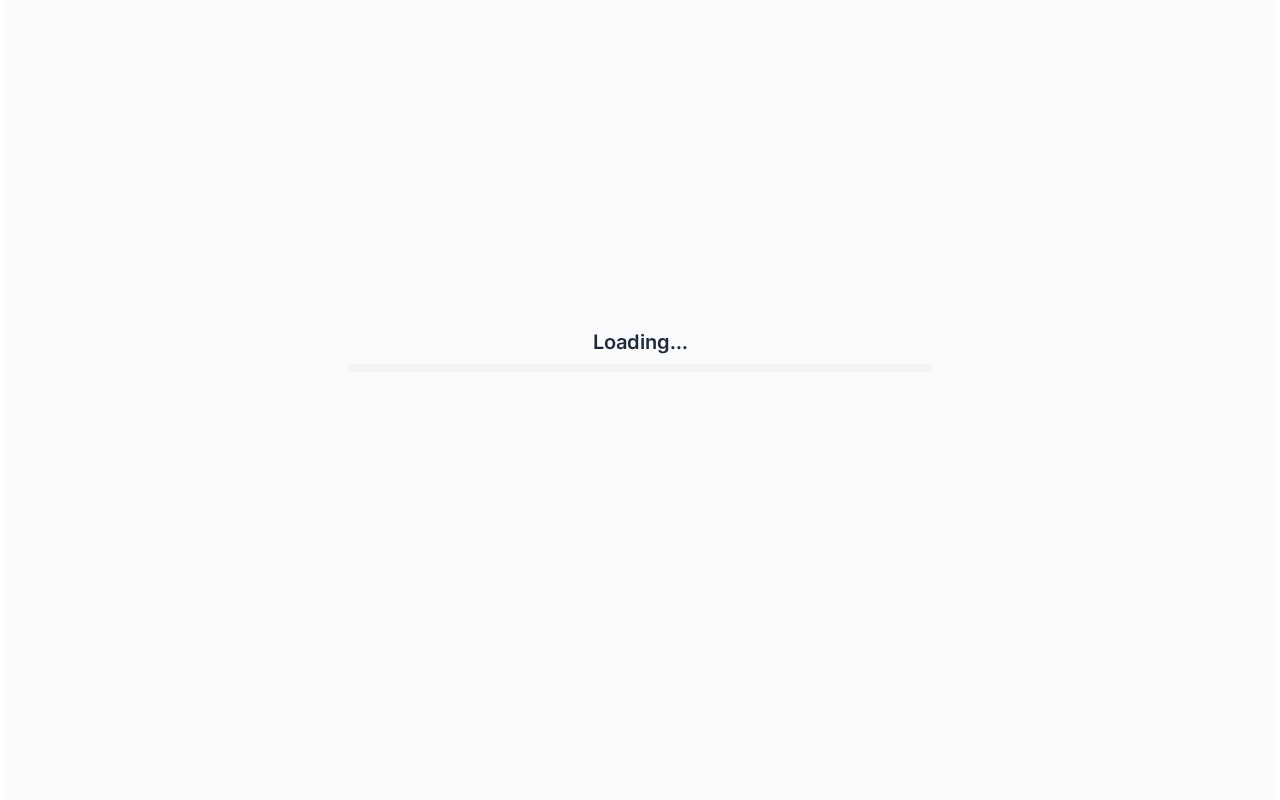 scroll, scrollTop: 0, scrollLeft: 0, axis: both 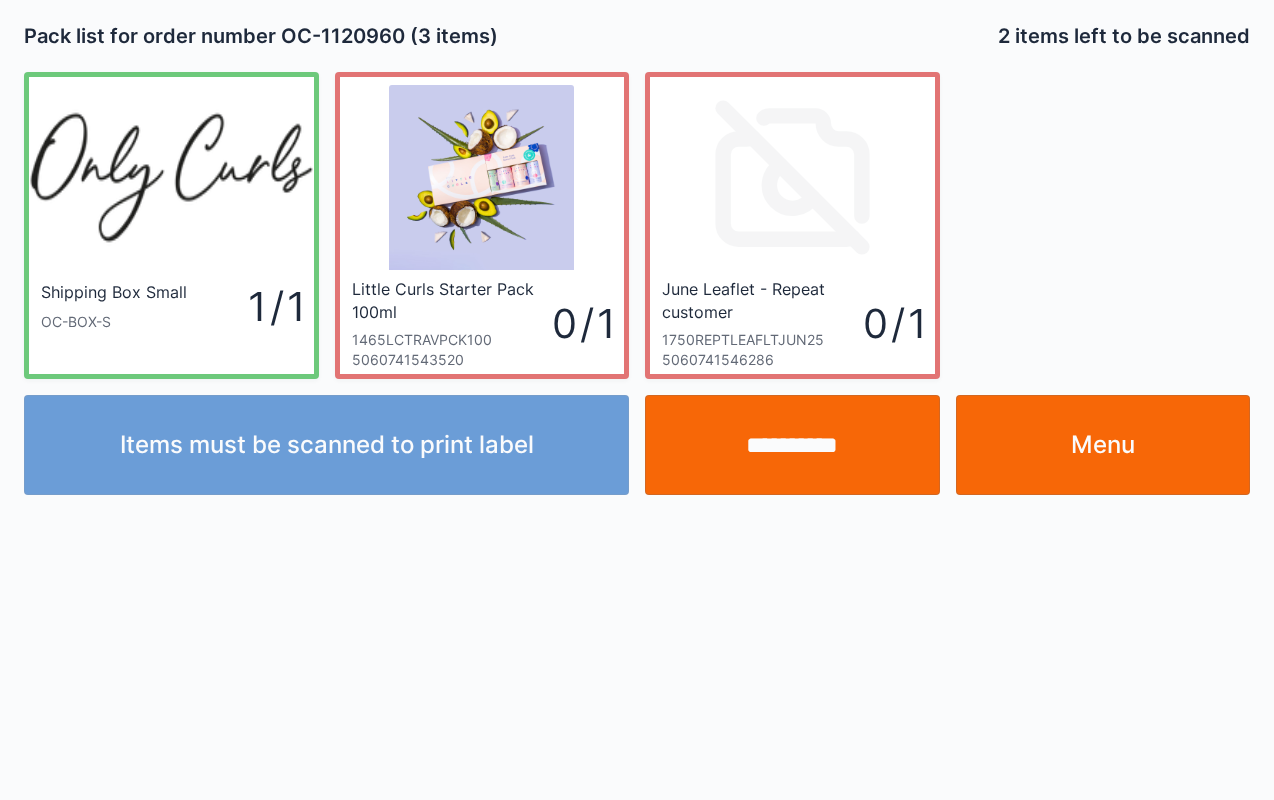 click on "**********" at bounding box center [792, 445] 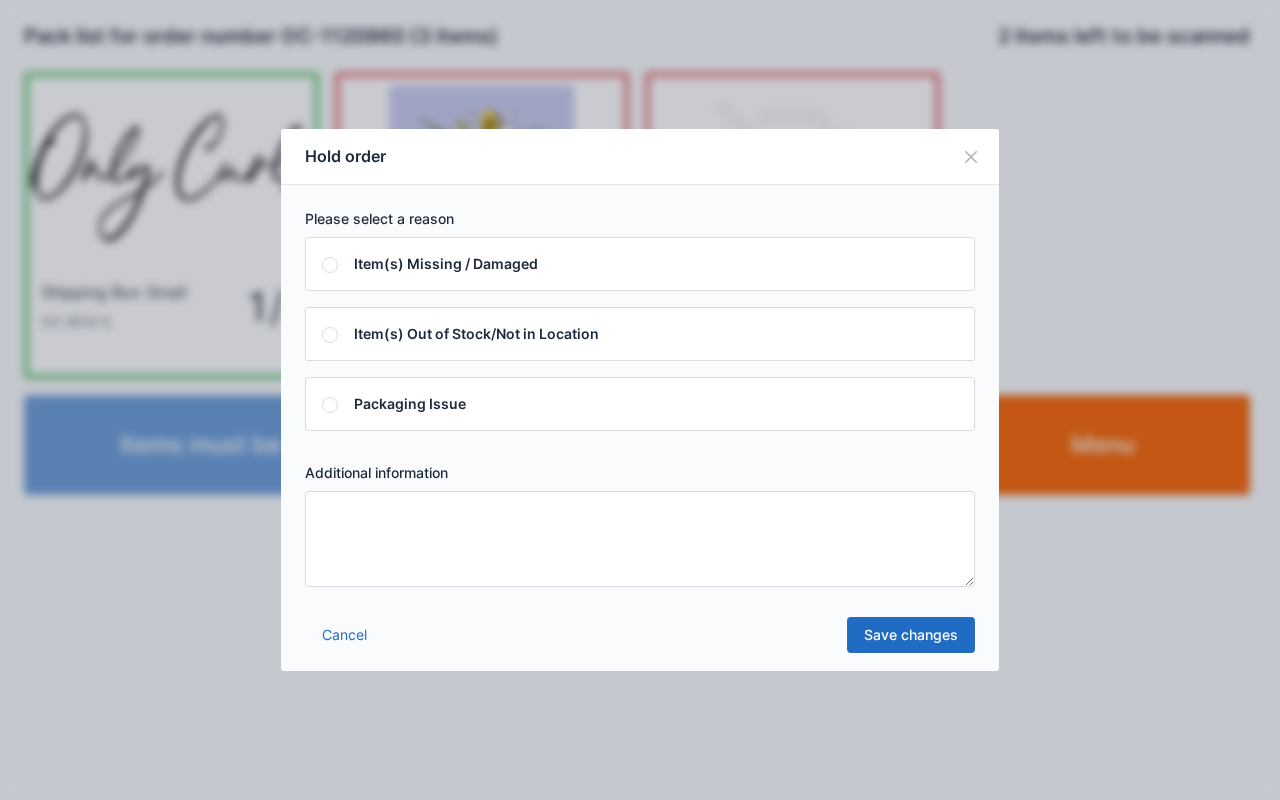 click at bounding box center (971, 157) 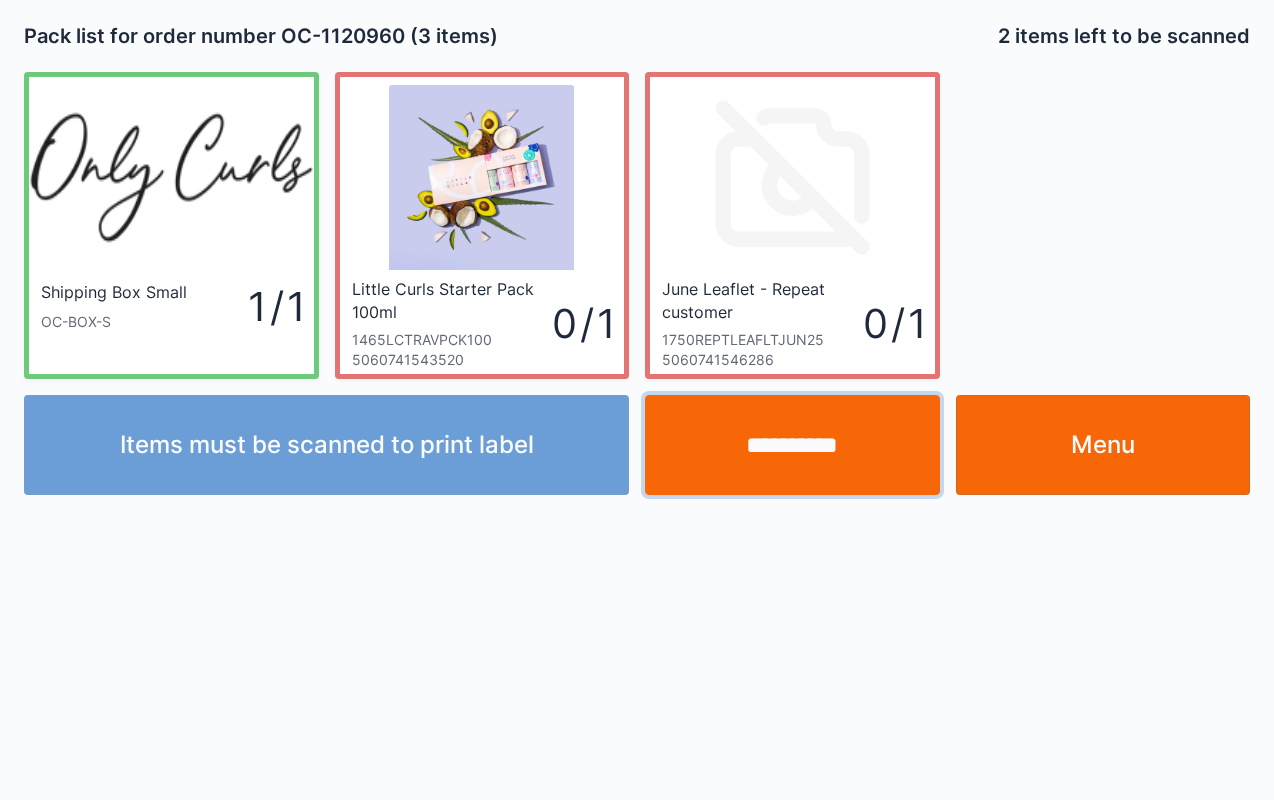 click on "**********" at bounding box center (792, 445) 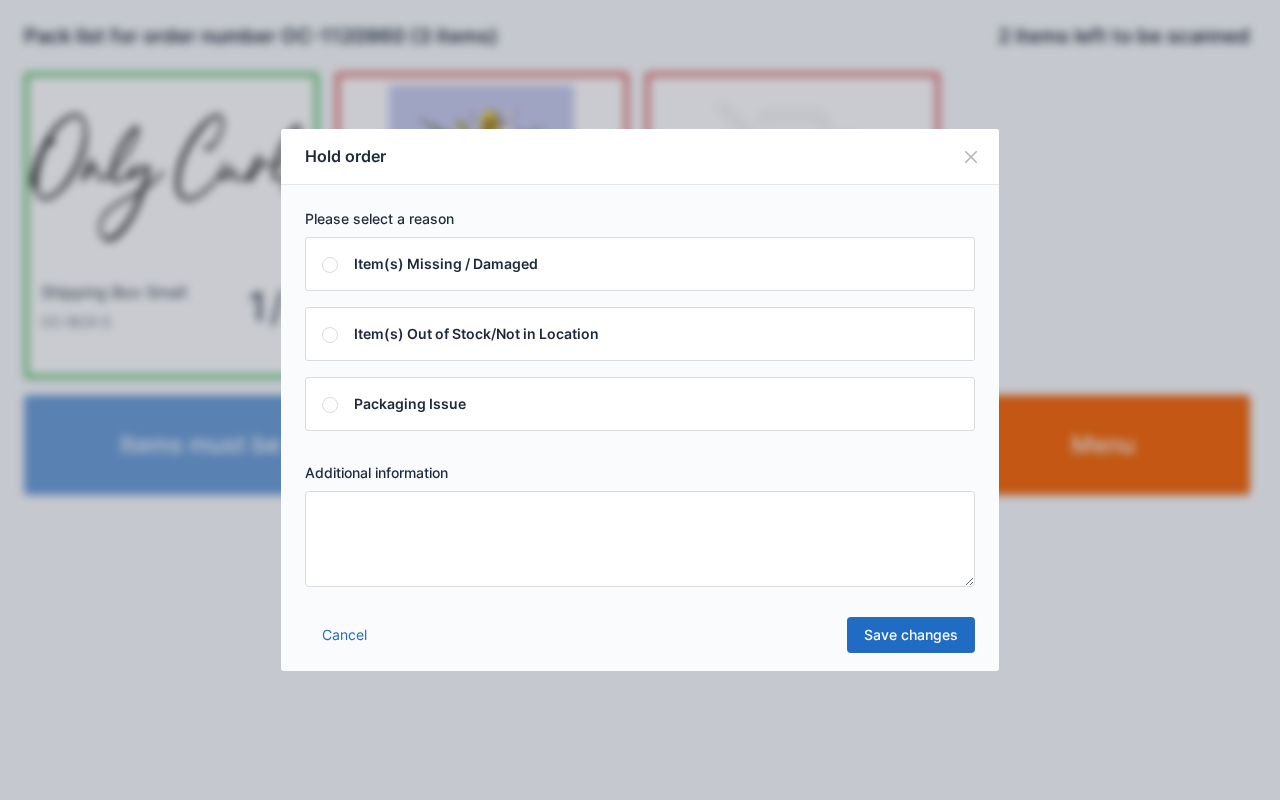 click at bounding box center (640, 539) 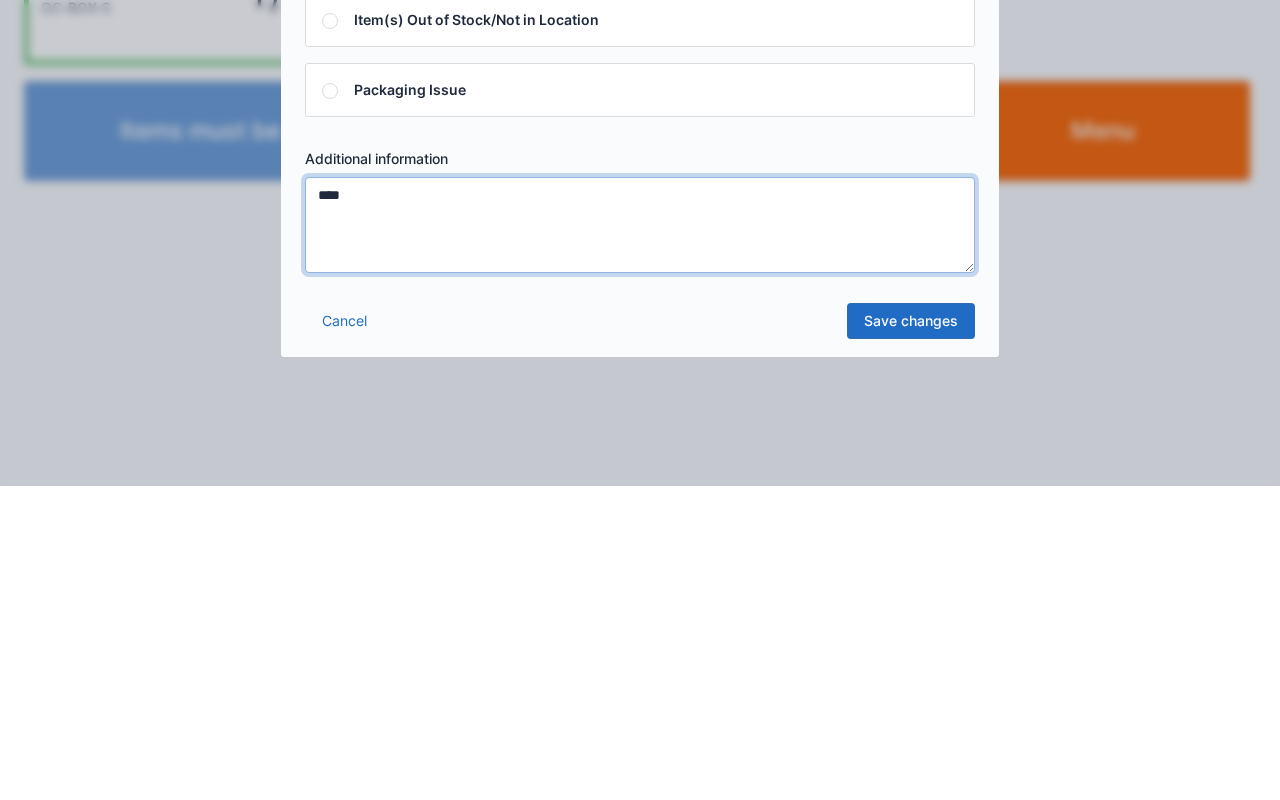 type on "****" 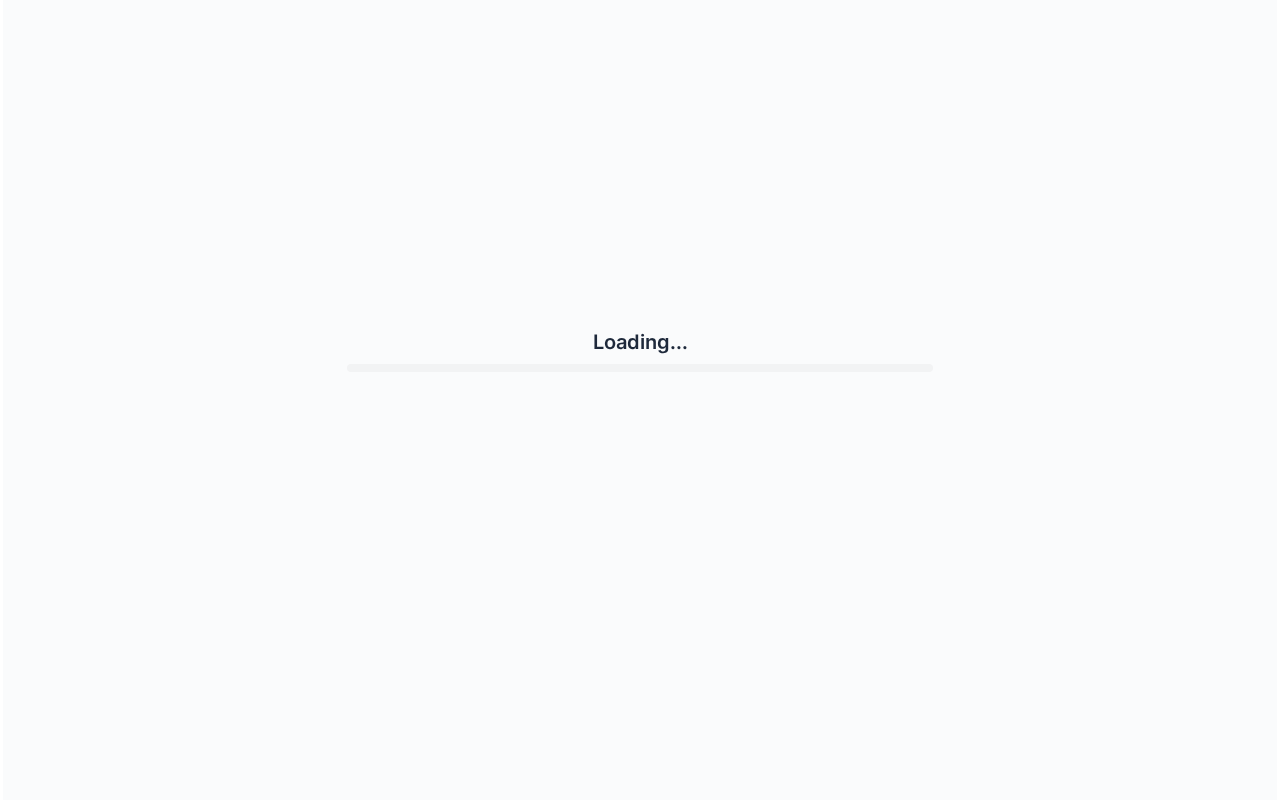 scroll, scrollTop: 0, scrollLeft: 0, axis: both 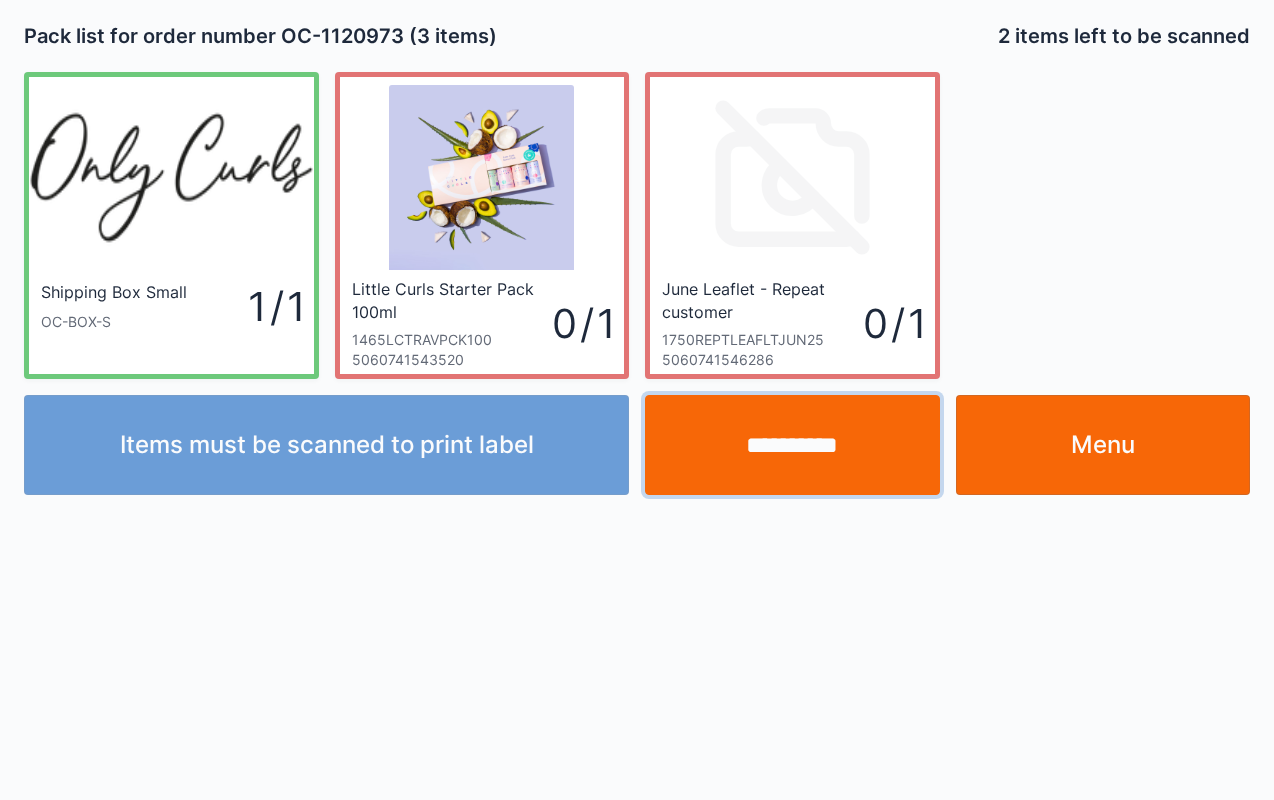 click on "**********" at bounding box center (792, 445) 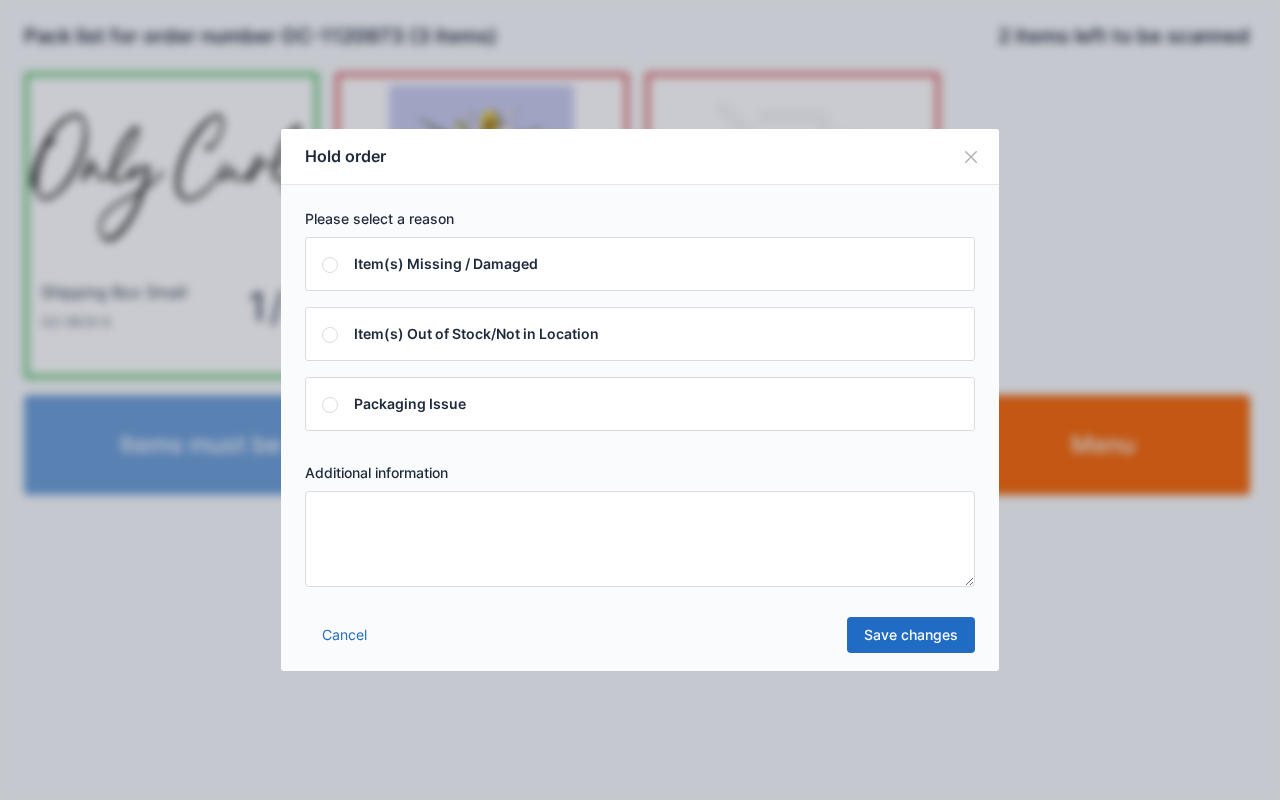 click at bounding box center (640, 539) 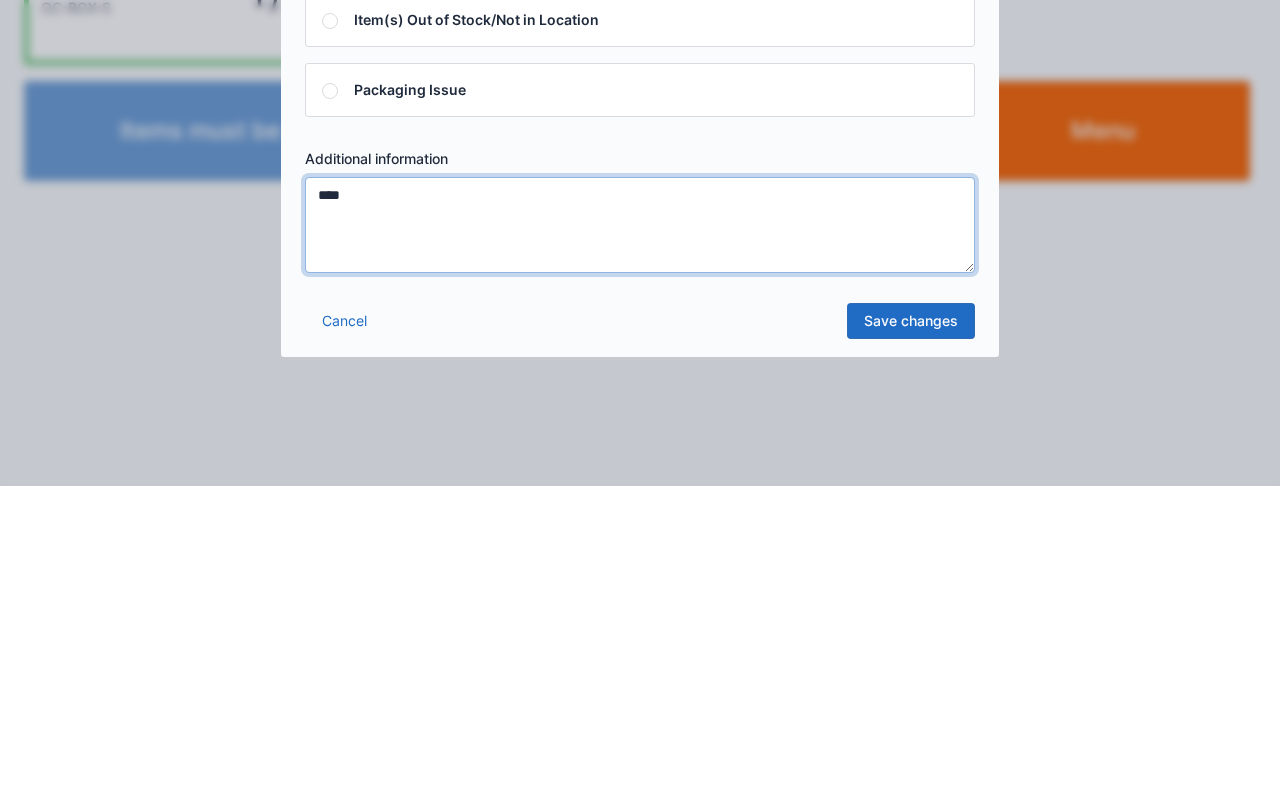 type on "****" 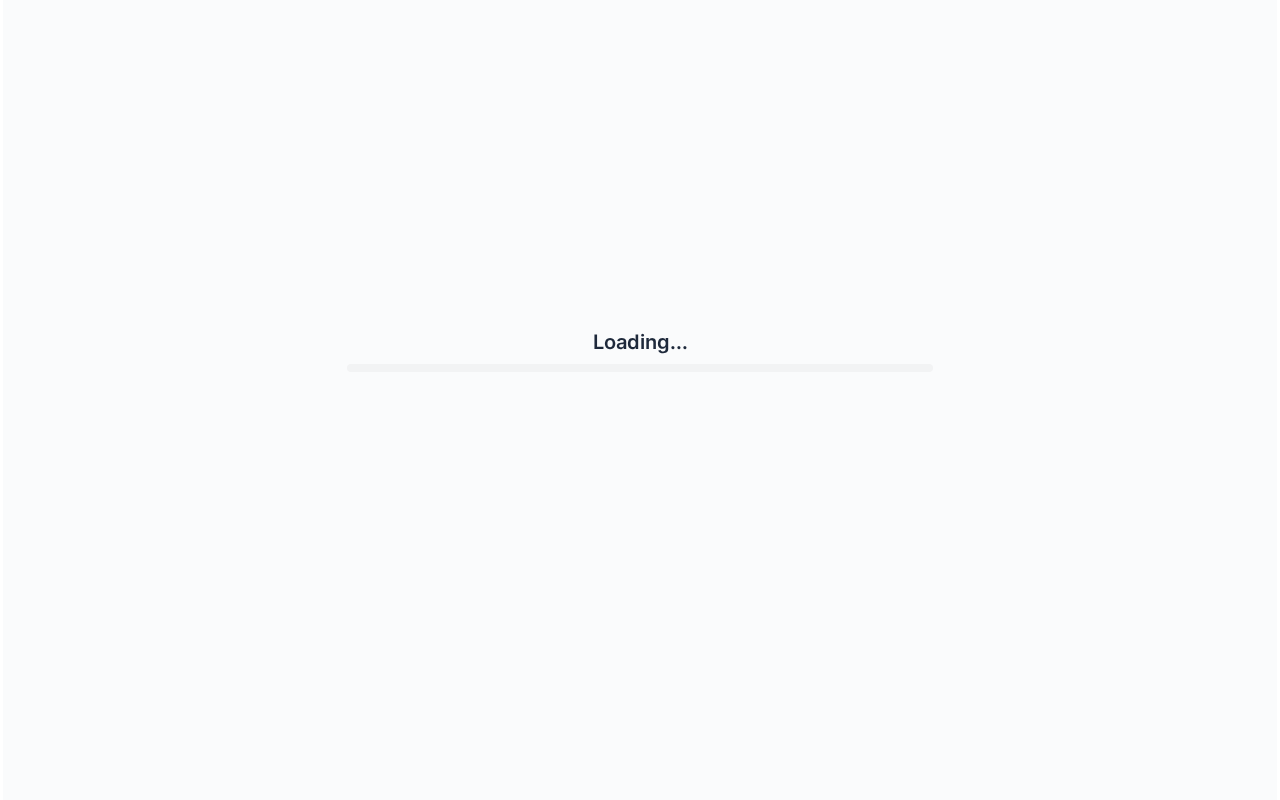 scroll, scrollTop: 0, scrollLeft: 0, axis: both 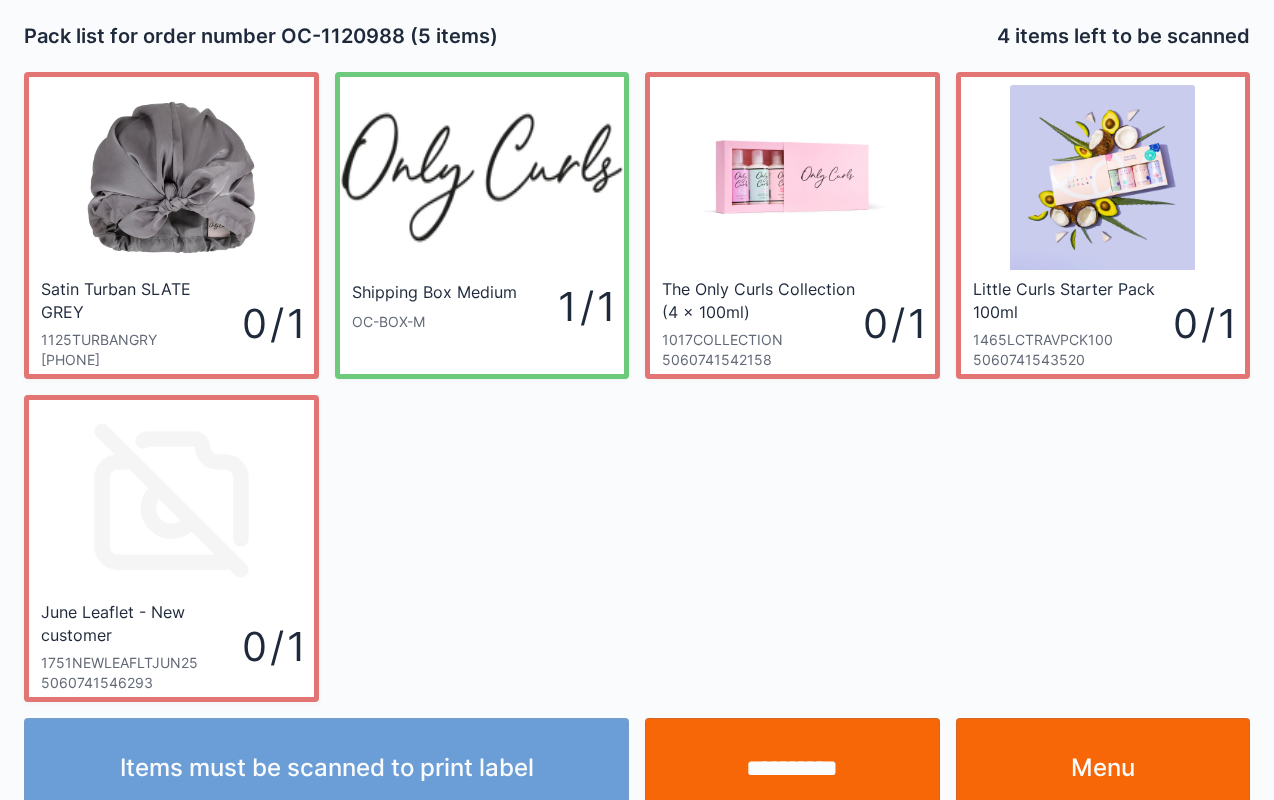click on "**********" at bounding box center (792, 768) 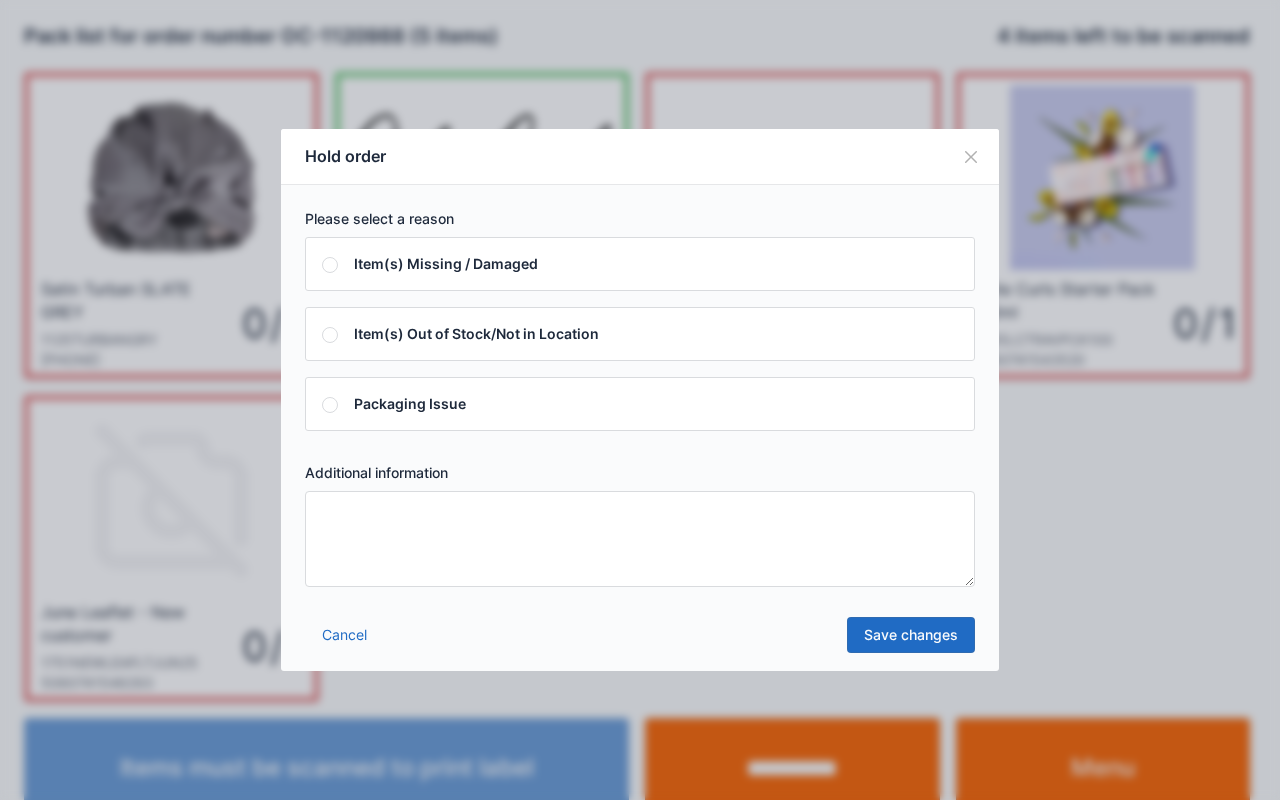 click at bounding box center (640, 539) 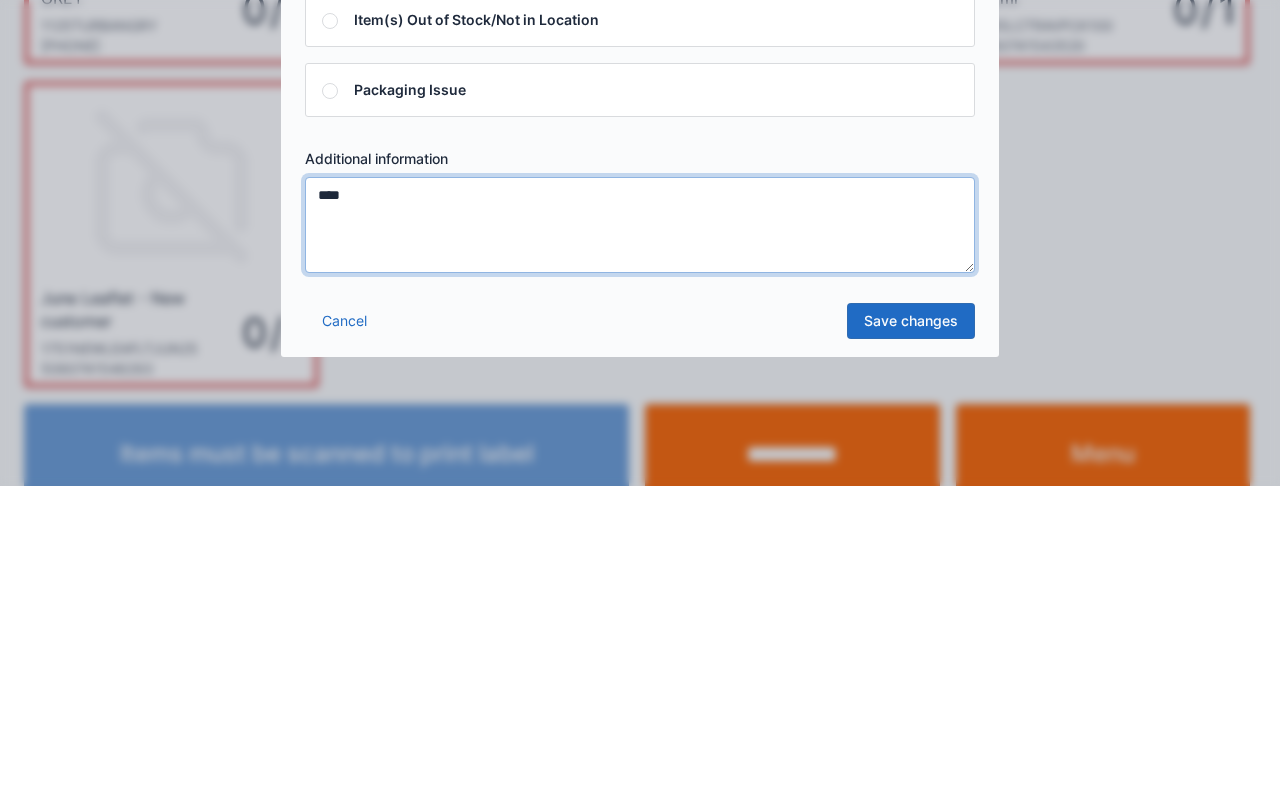 type on "****" 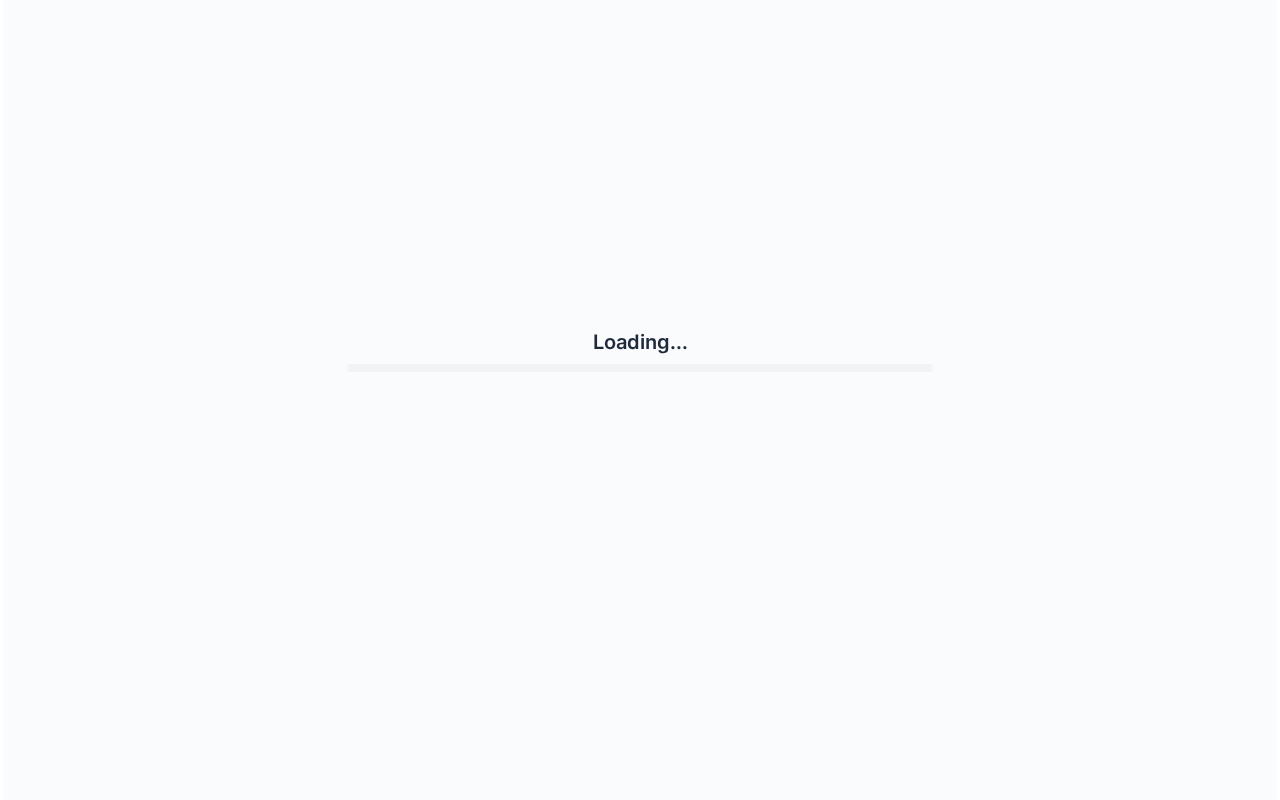 scroll, scrollTop: 0, scrollLeft: 0, axis: both 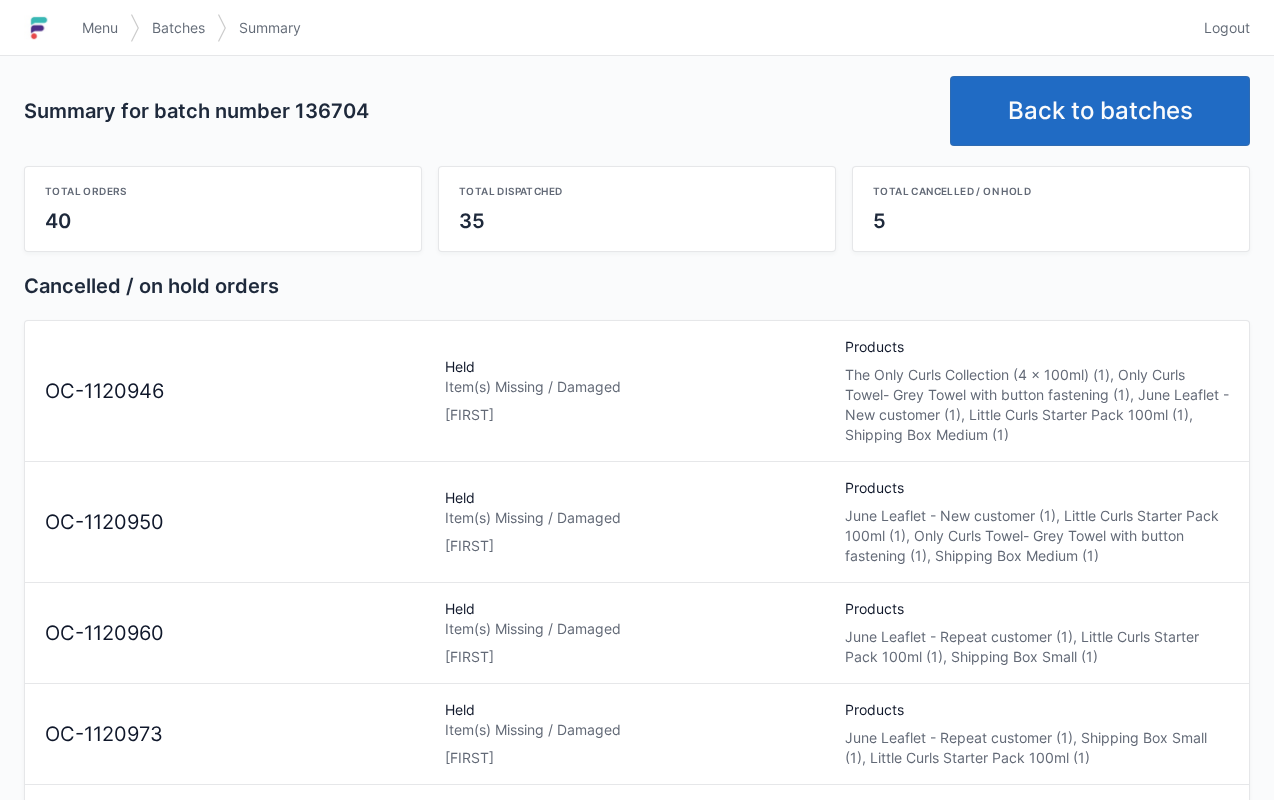 click on "Menu" at bounding box center [100, 28] 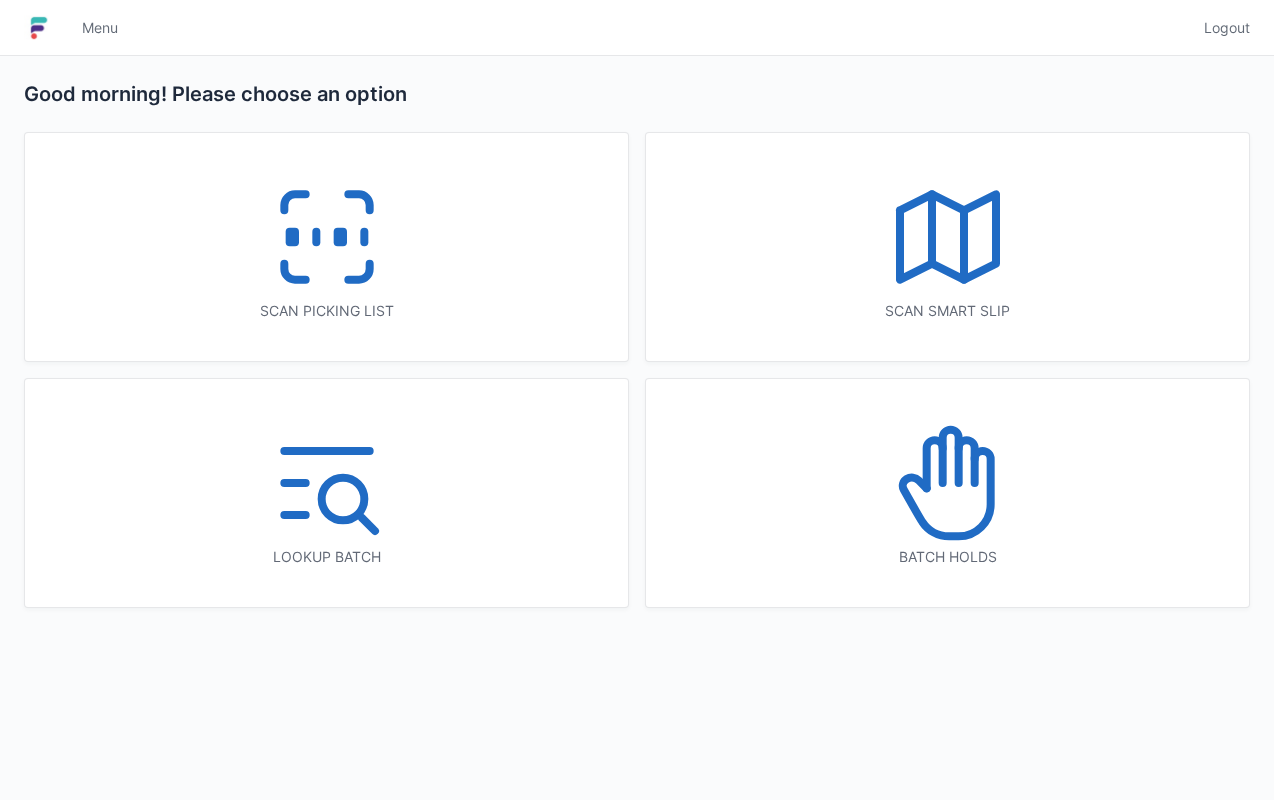 scroll, scrollTop: 0, scrollLeft: 0, axis: both 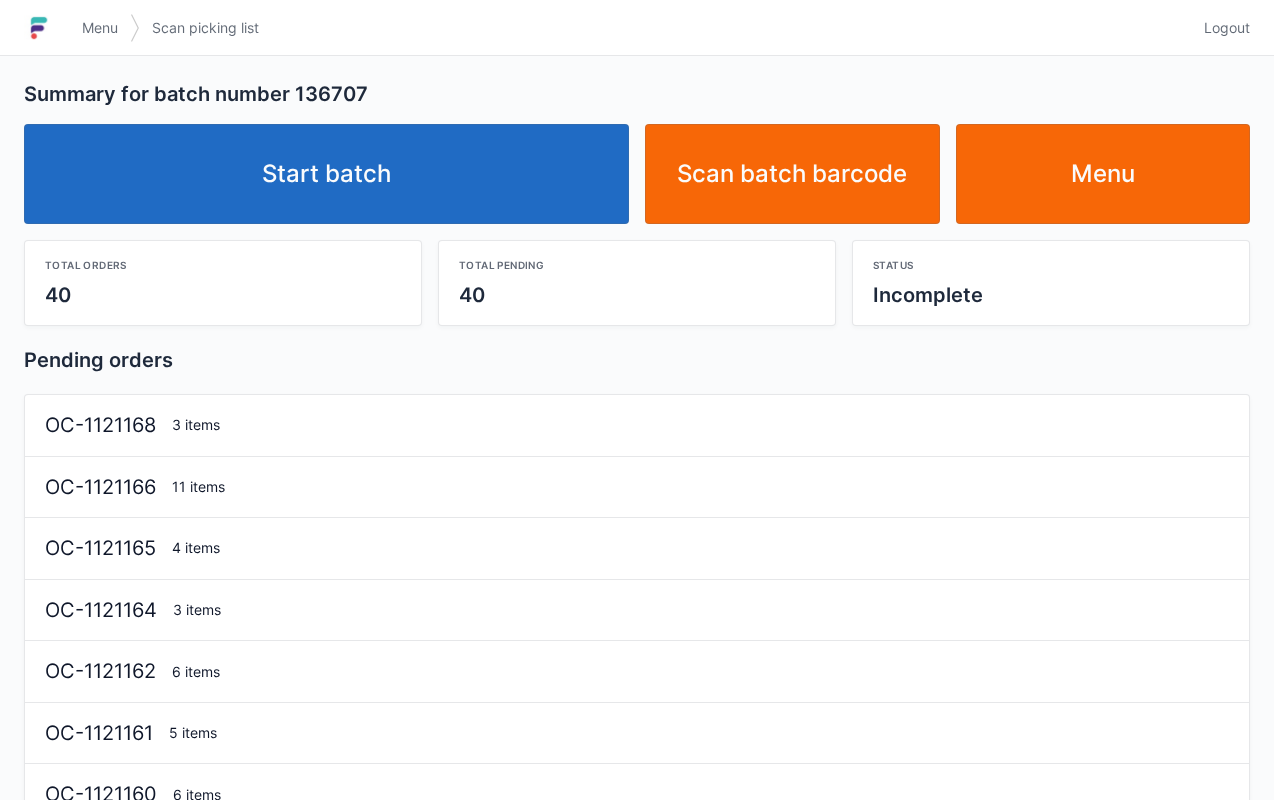 click on "Start batch" at bounding box center [326, 174] 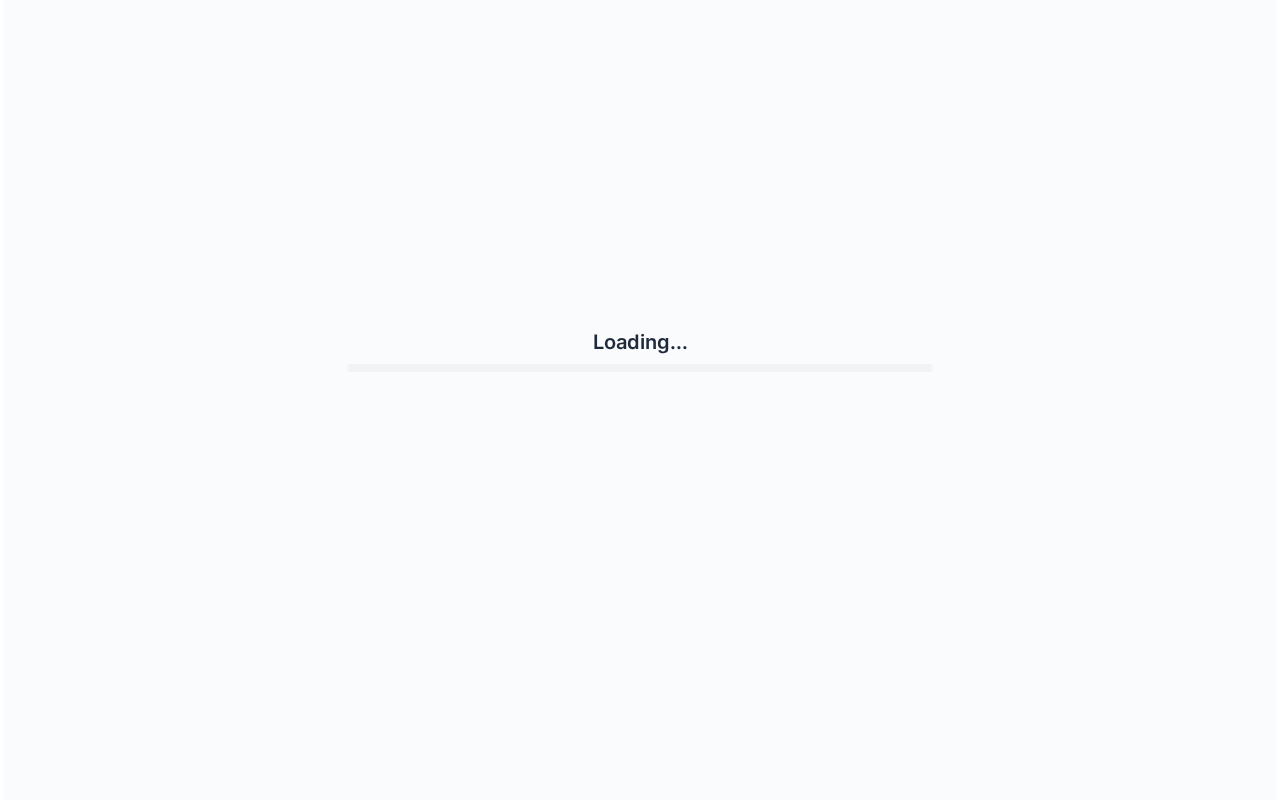 scroll, scrollTop: 0, scrollLeft: 0, axis: both 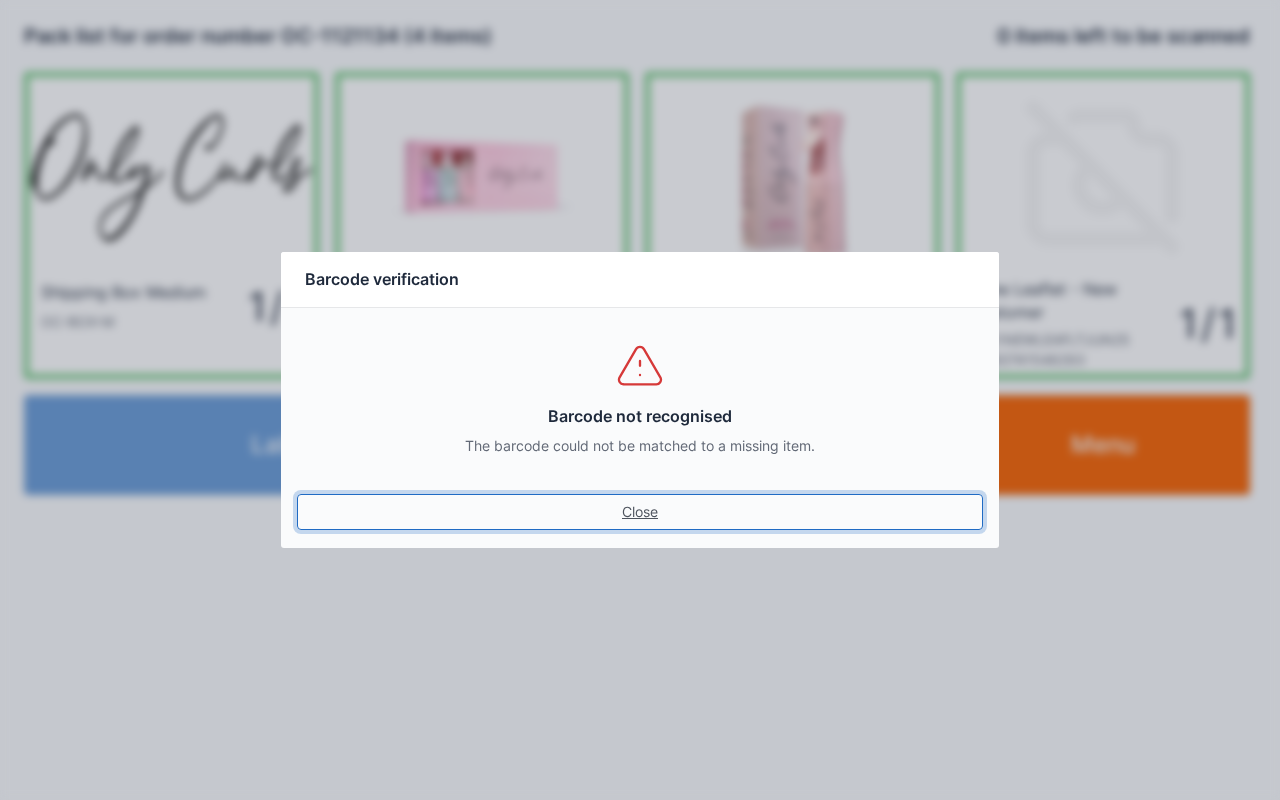 click on "Close" at bounding box center (640, 512) 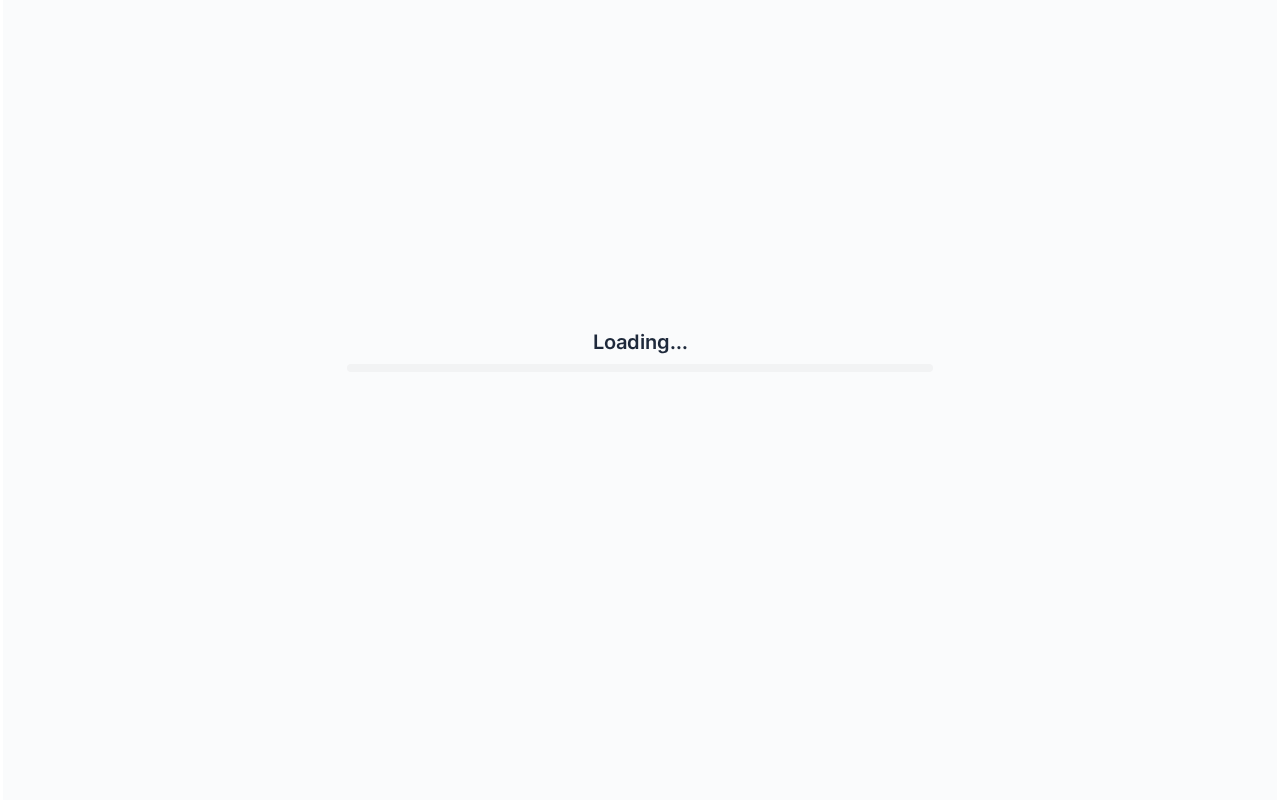 scroll, scrollTop: 0, scrollLeft: 0, axis: both 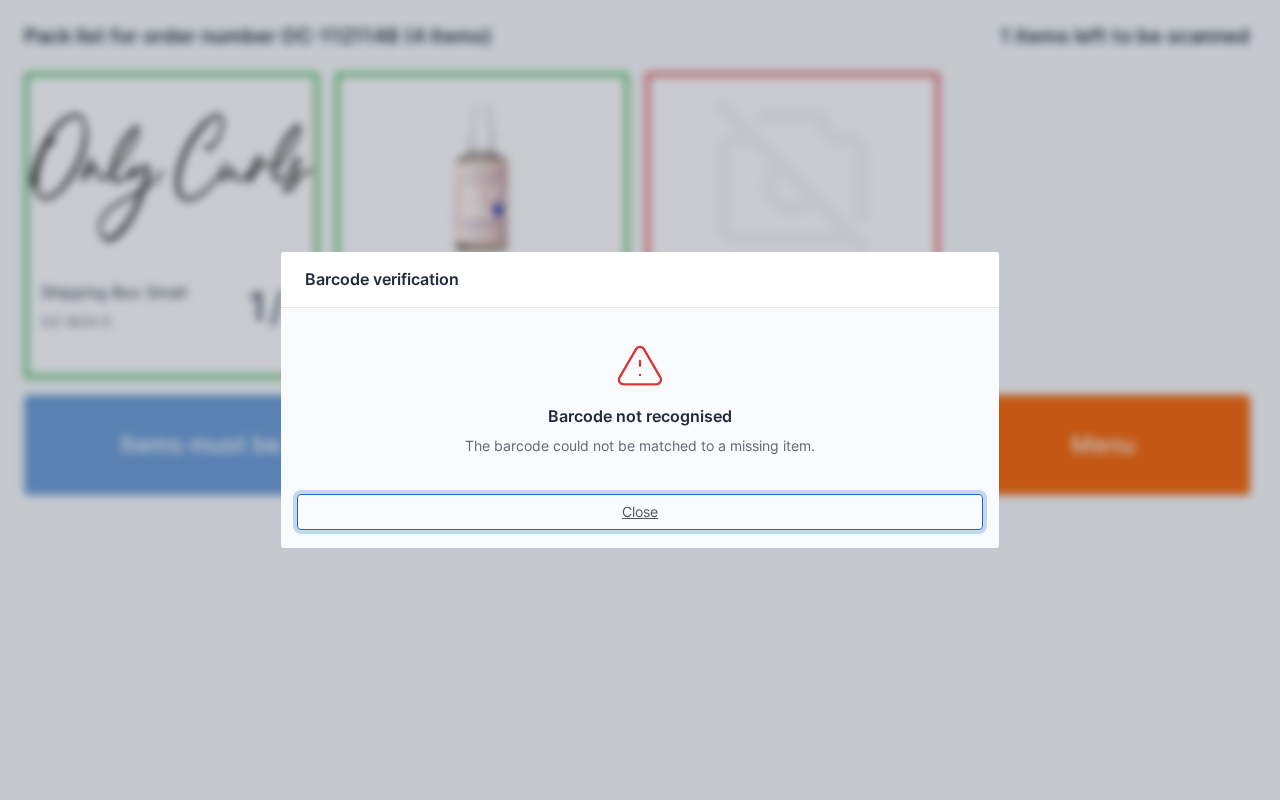 click on "Close" at bounding box center [640, 512] 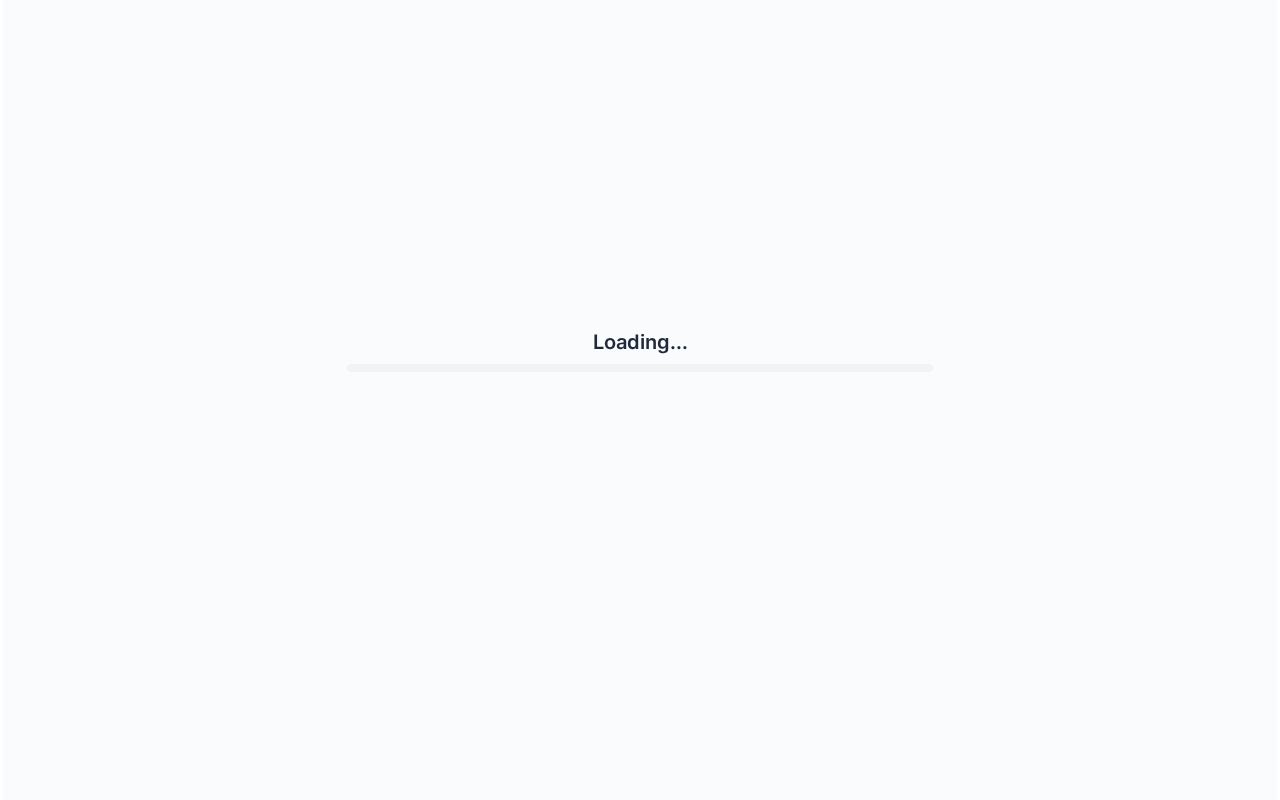 scroll, scrollTop: 0, scrollLeft: 0, axis: both 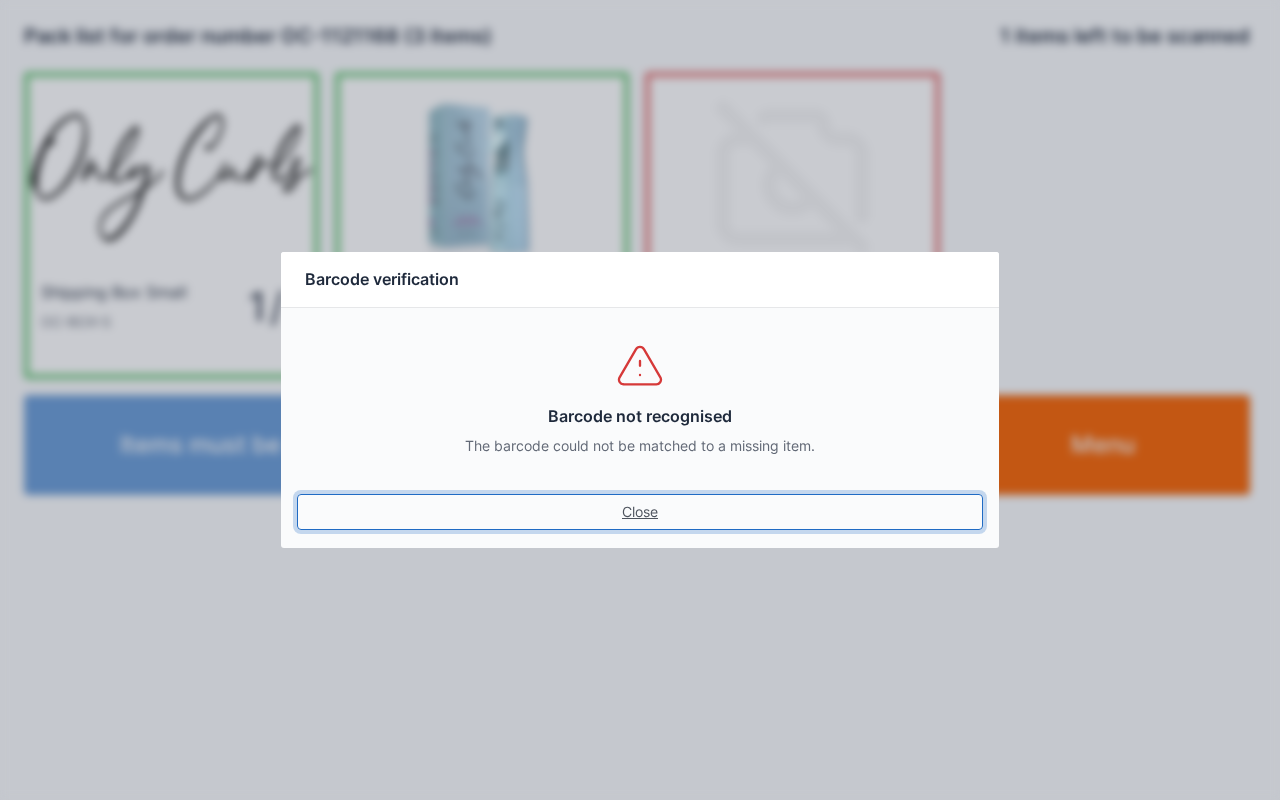 click on "Close" at bounding box center (640, 512) 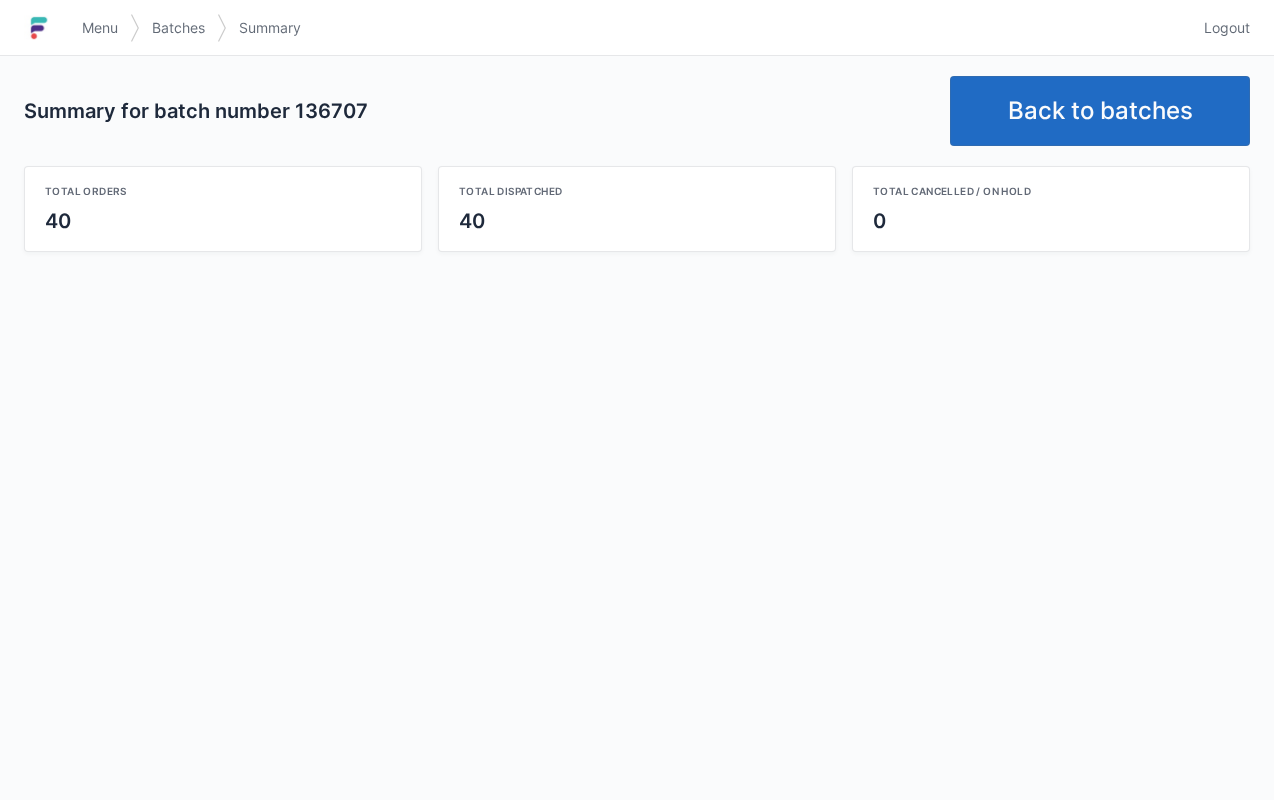scroll, scrollTop: 0, scrollLeft: 0, axis: both 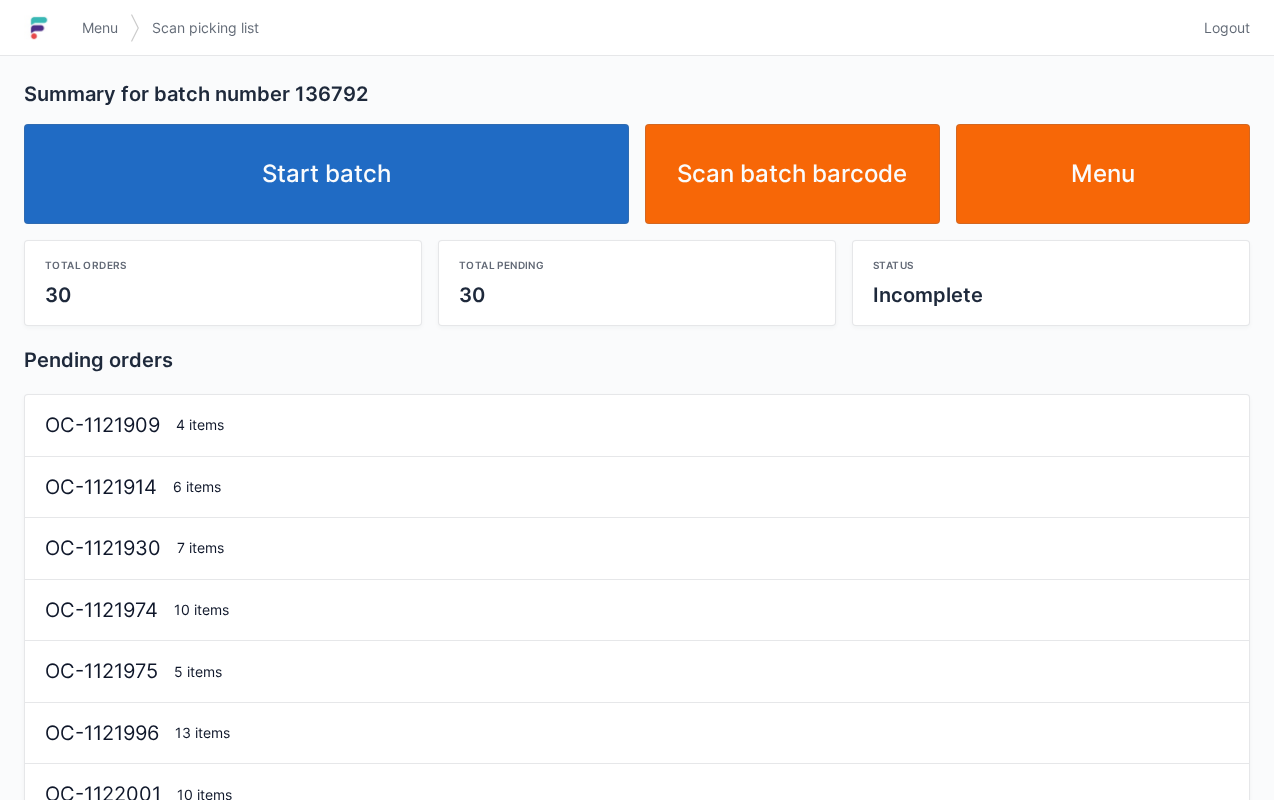 click on "Start batch" at bounding box center (326, 174) 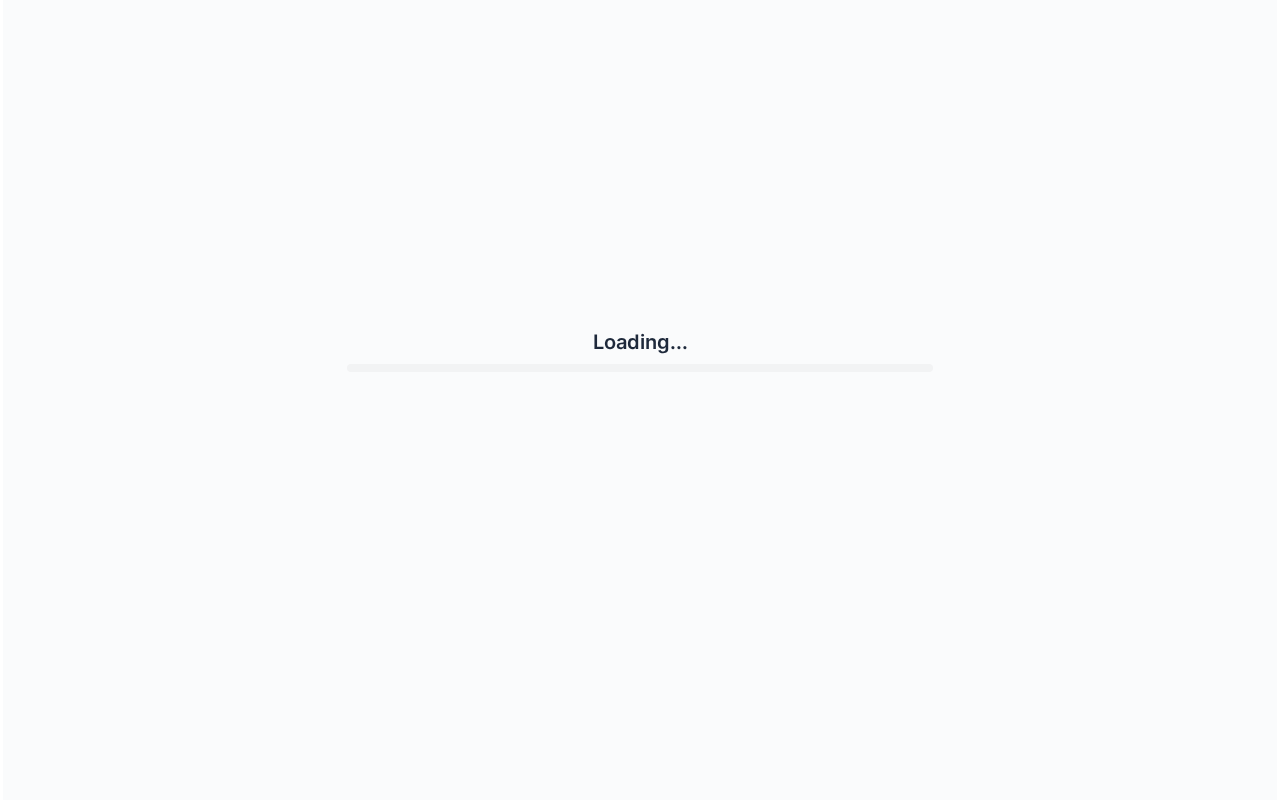 scroll, scrollTop: 0, scrollLeft: 0, axis: both 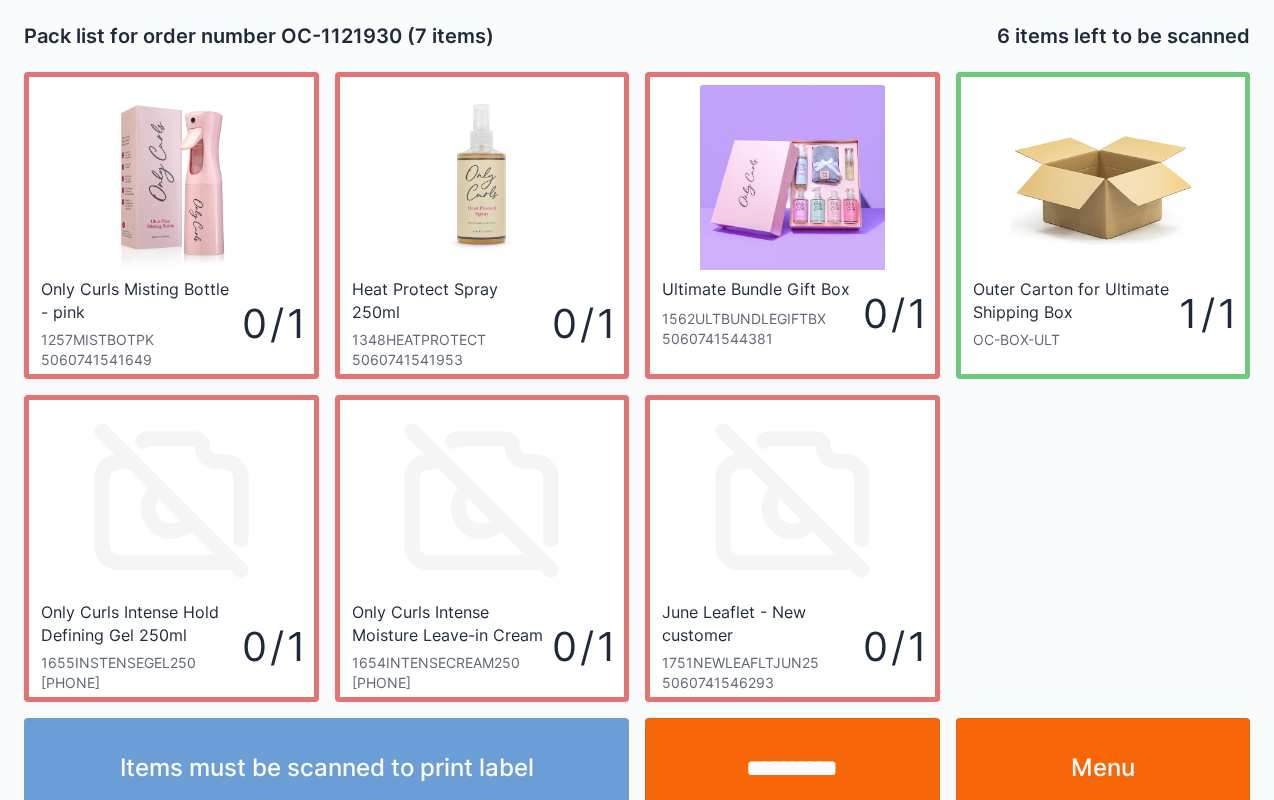 click on "Menu" at bounding box center [1103, 768] 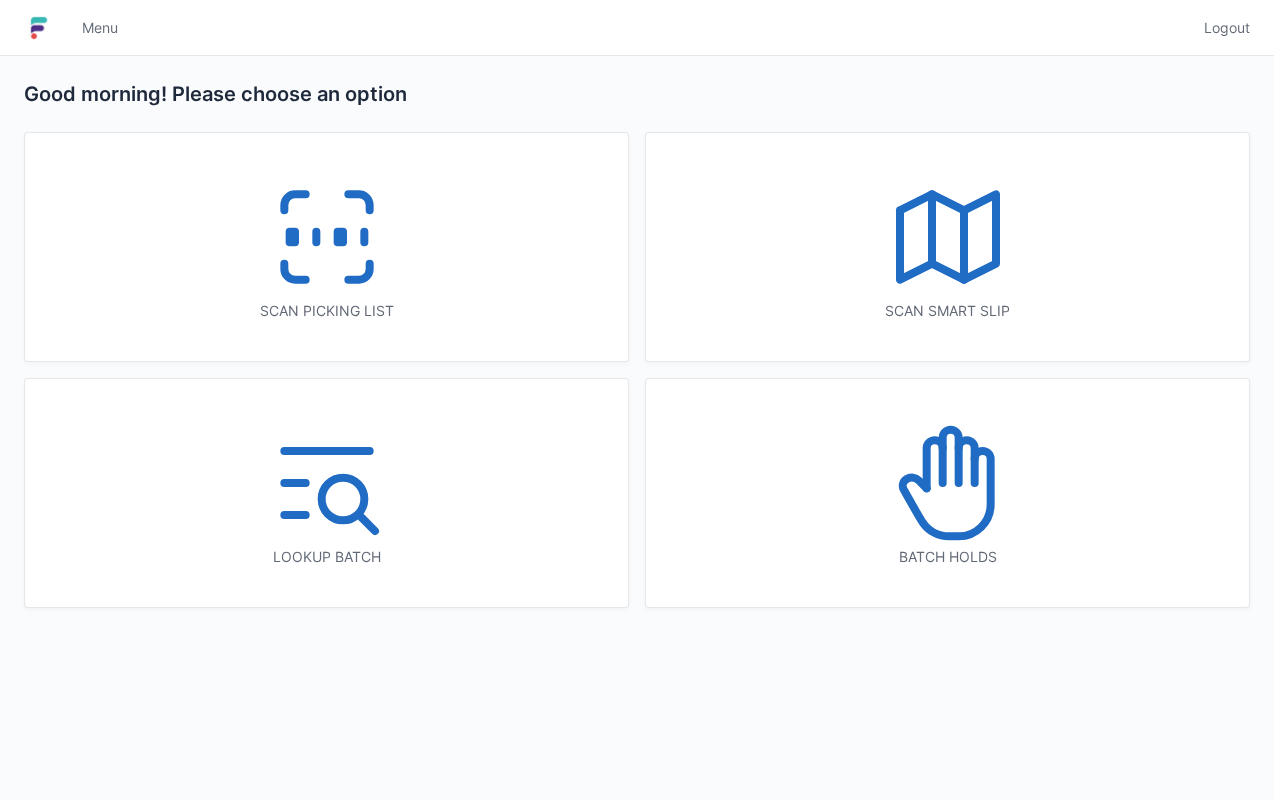 scroll, scrollTop: 0, scrollLeft: 0, axis: both 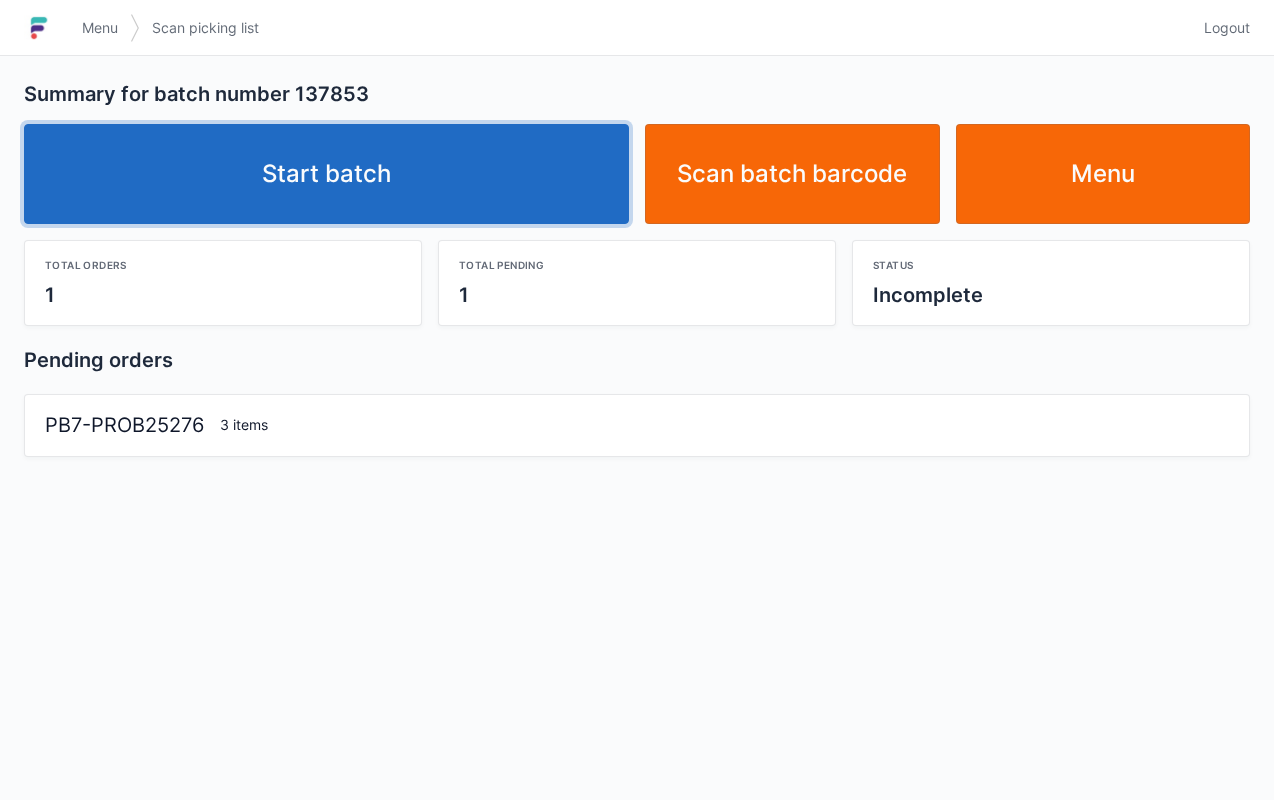 click on "Start batch" at bounding box center (326, 174) 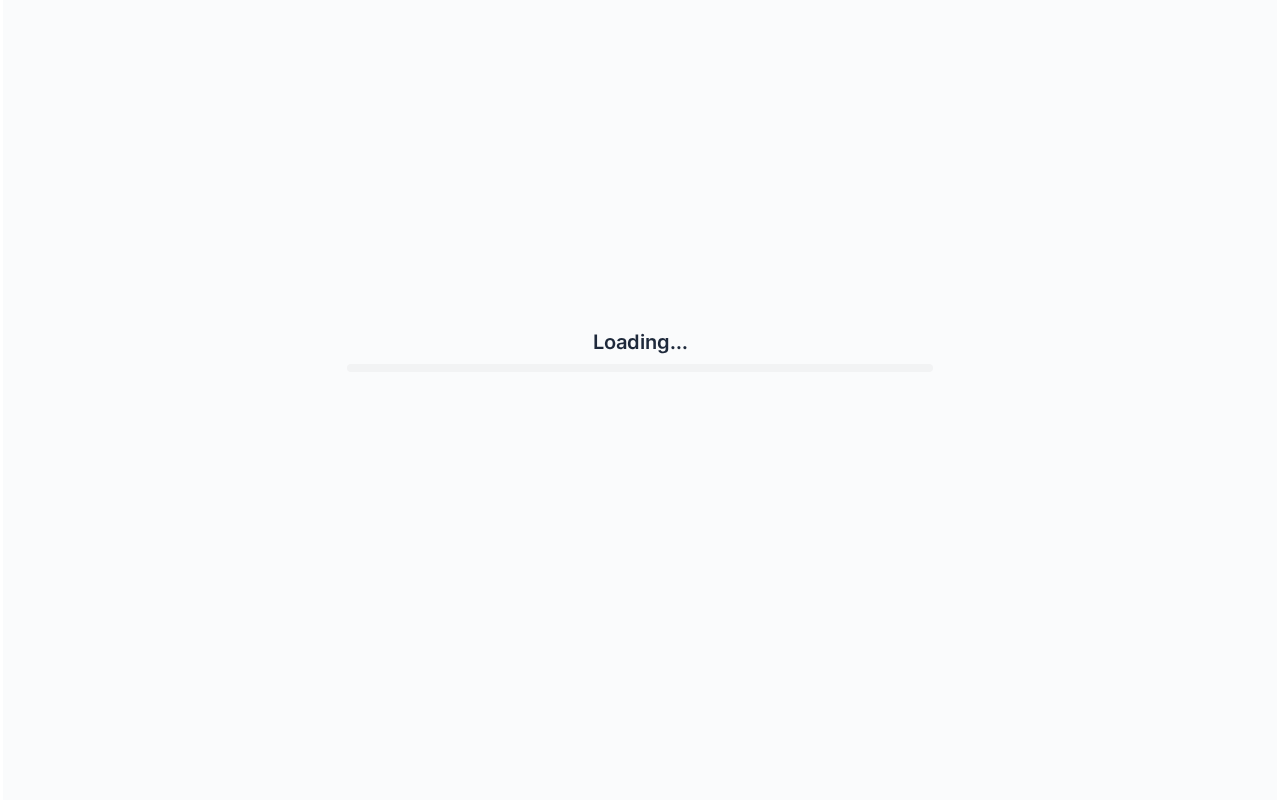 scroll, scrollTop: 0, scrollLeft: 0, axis: both 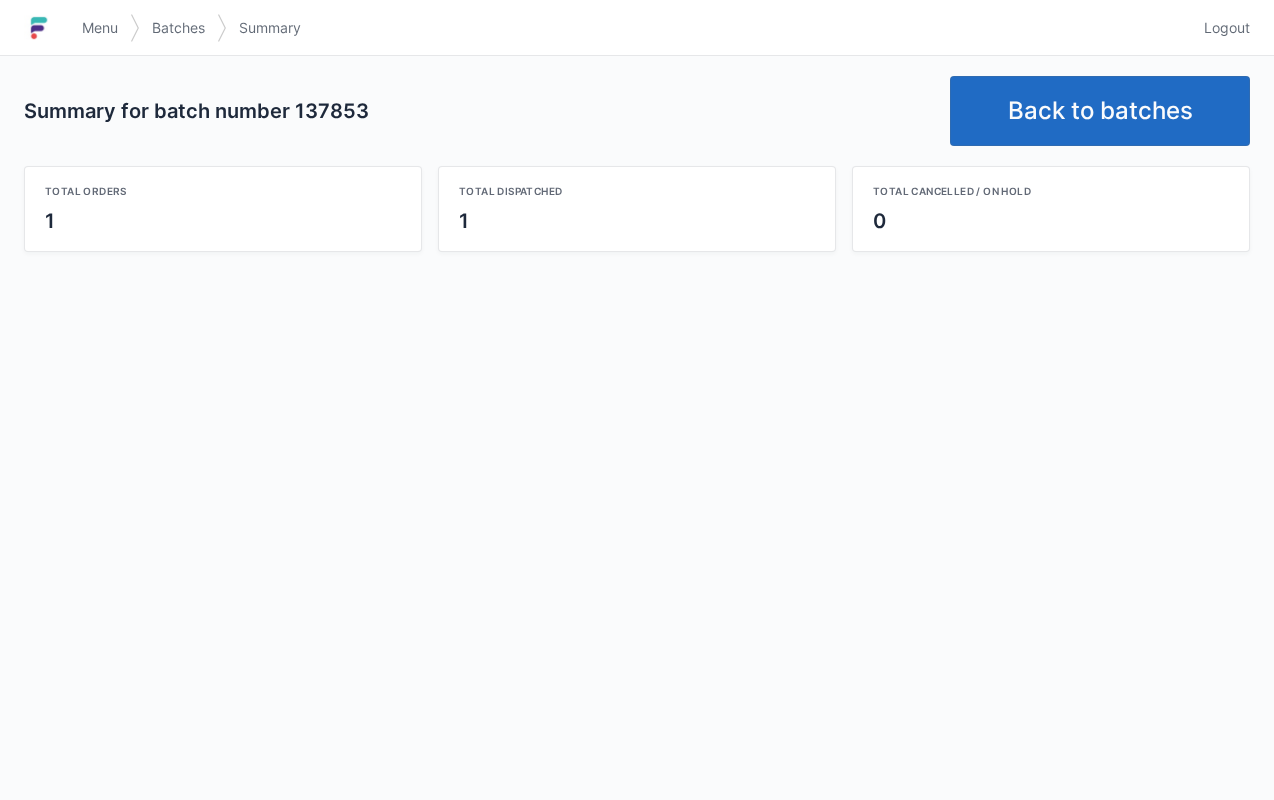 click on "Back to batches" at bounding box center [1100, 111] 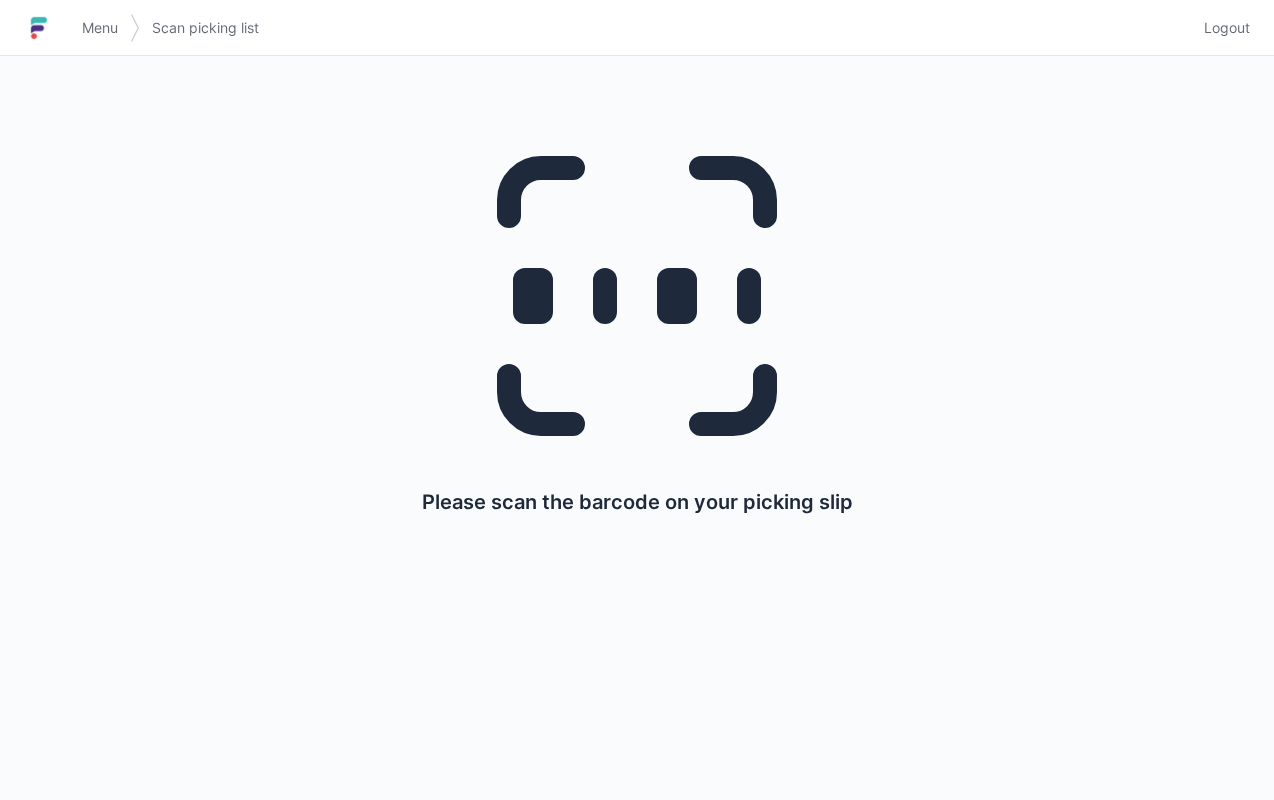 scroll, scrollTop: 0, scrollLeft: 0, axis: both 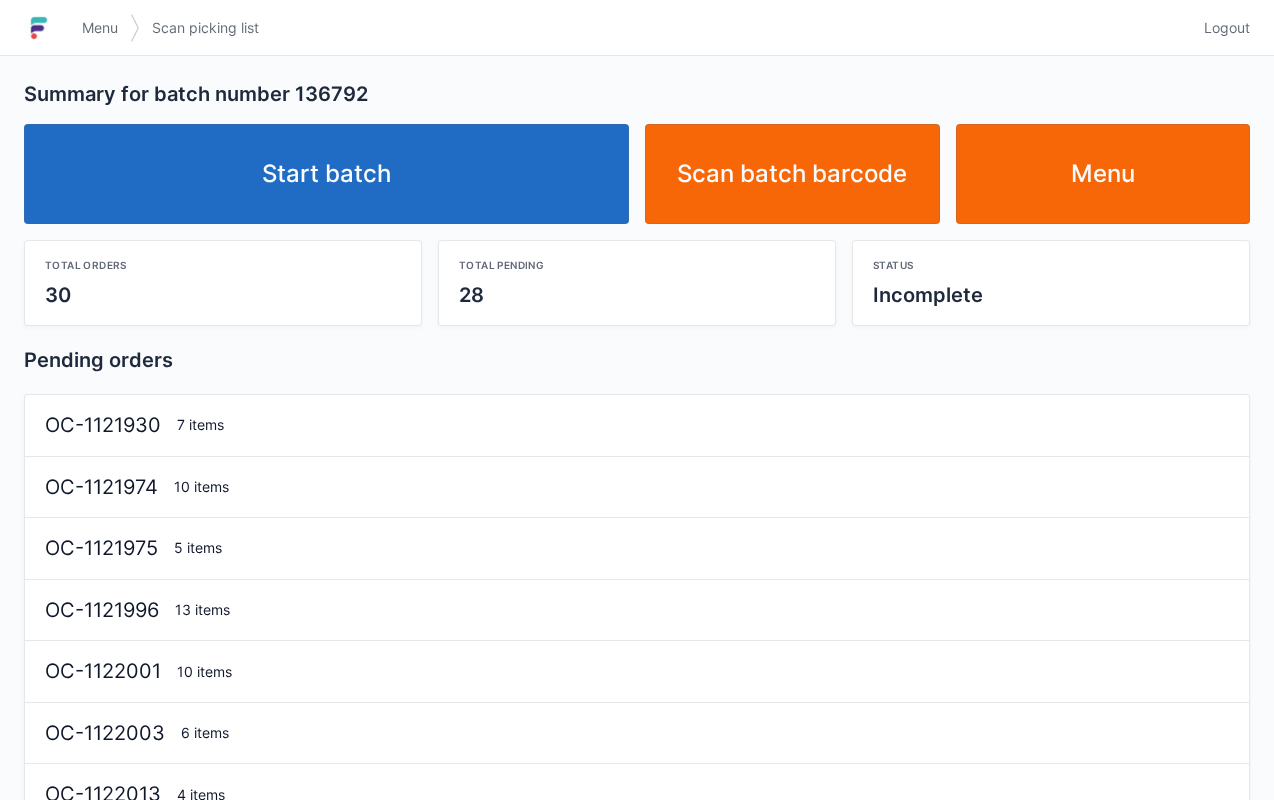 click on "Start batch" at bounding box center (326, 174) 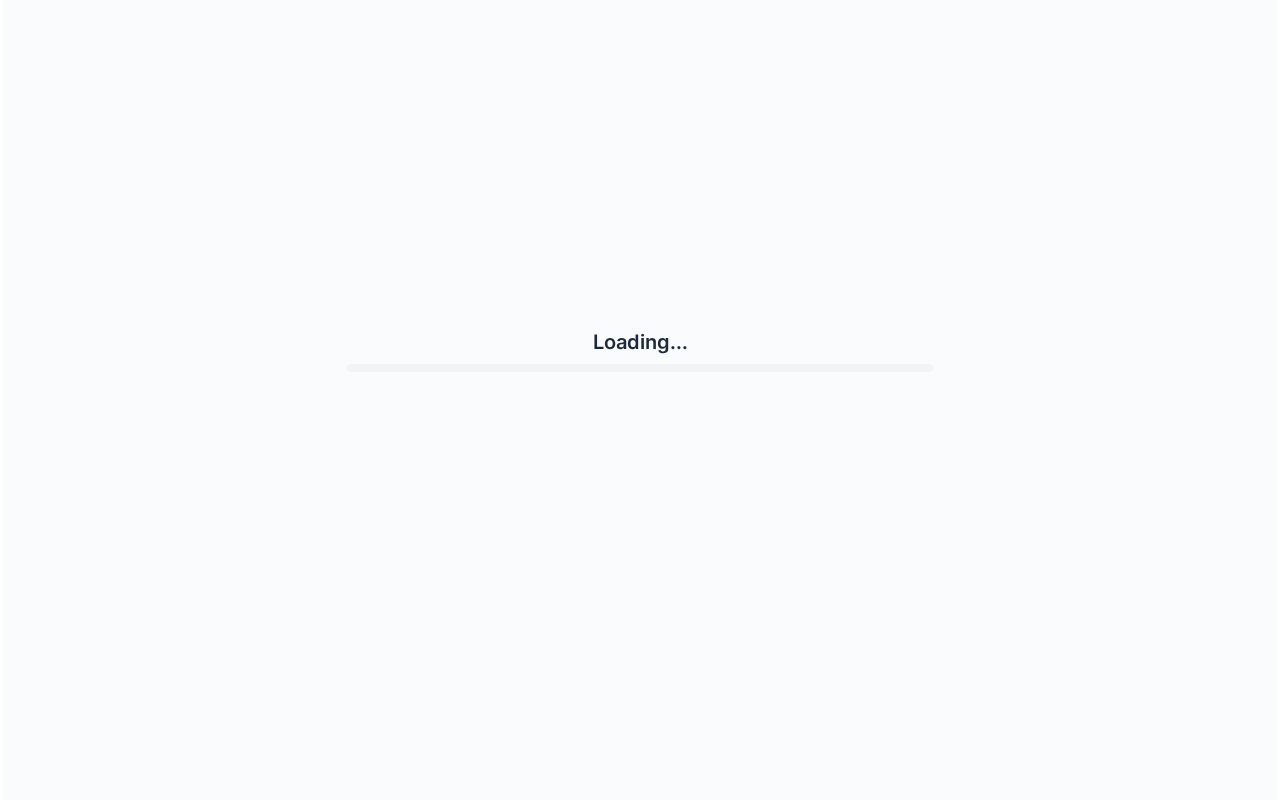 scroll, scrollTop: 0, scrollLeft: 0, axis: both 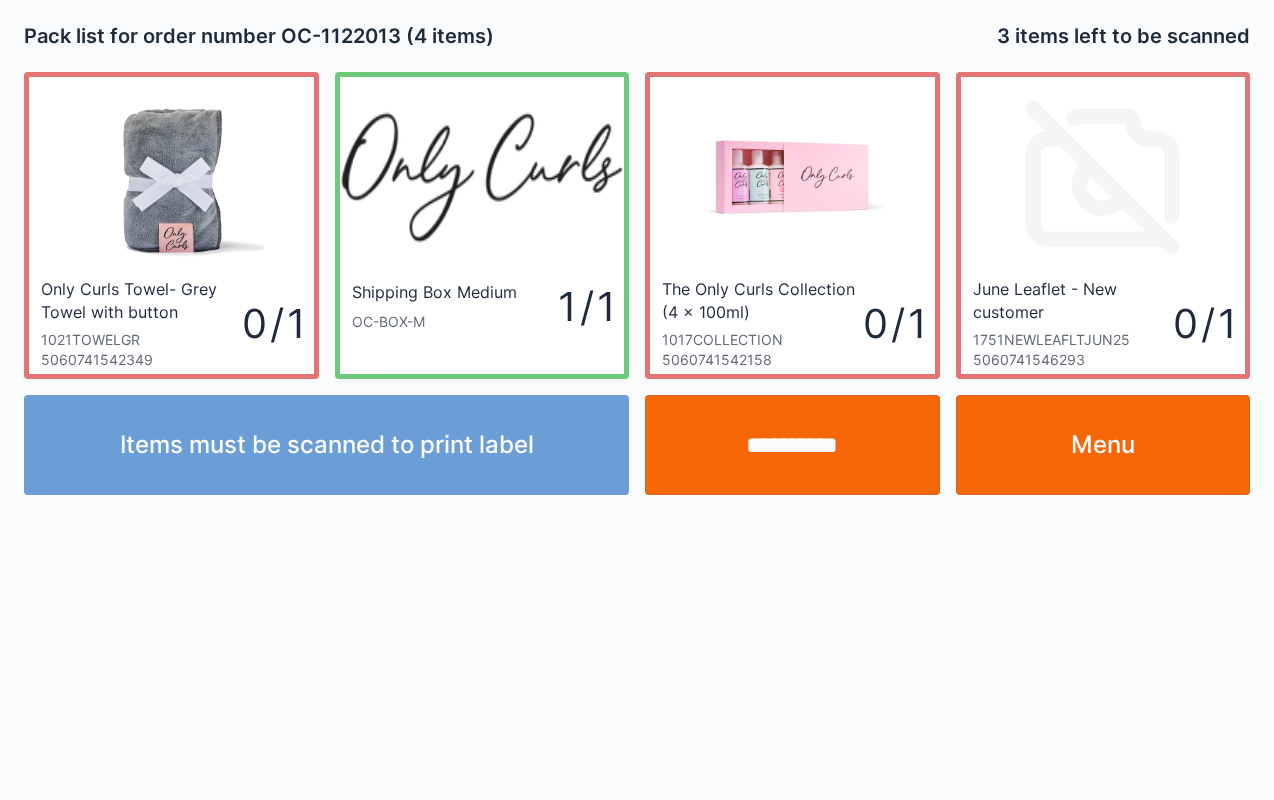click on "**********" at bounding box center [792, 445] 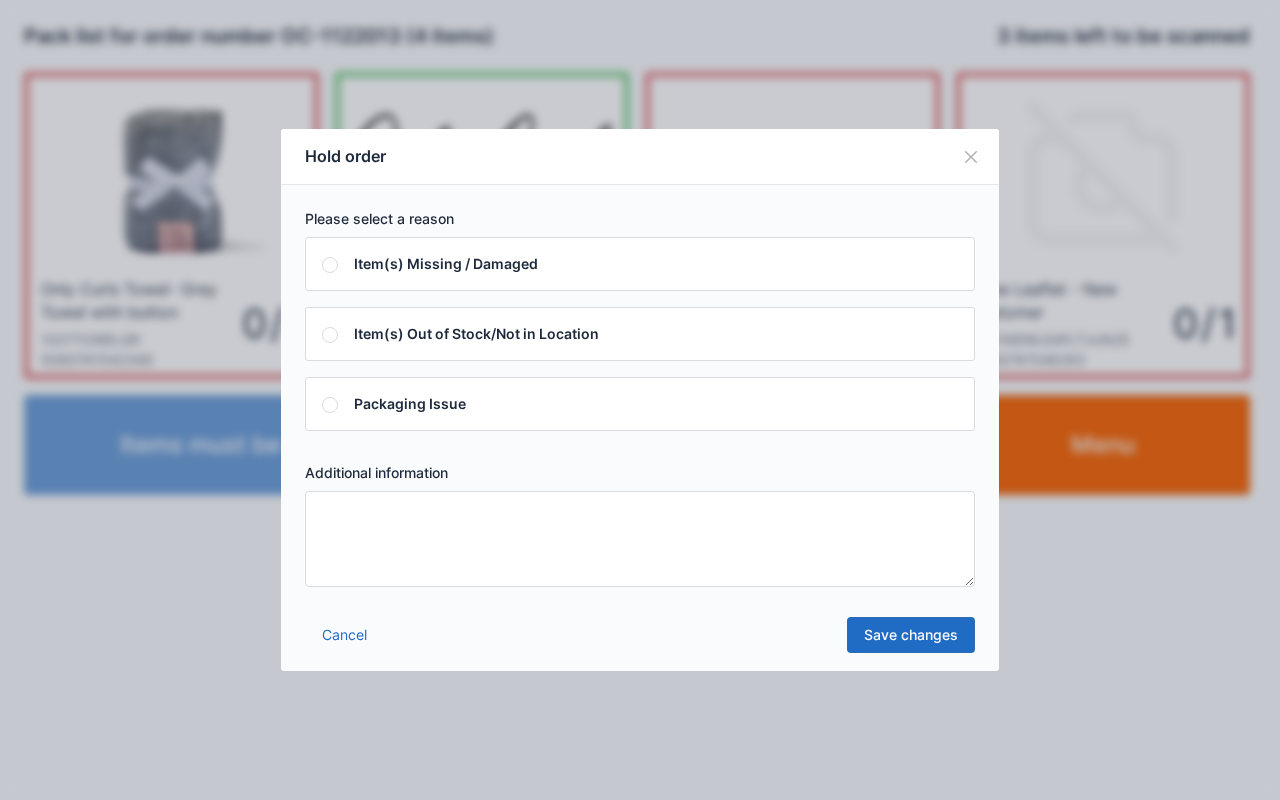 click at bounding box center (640, 539) 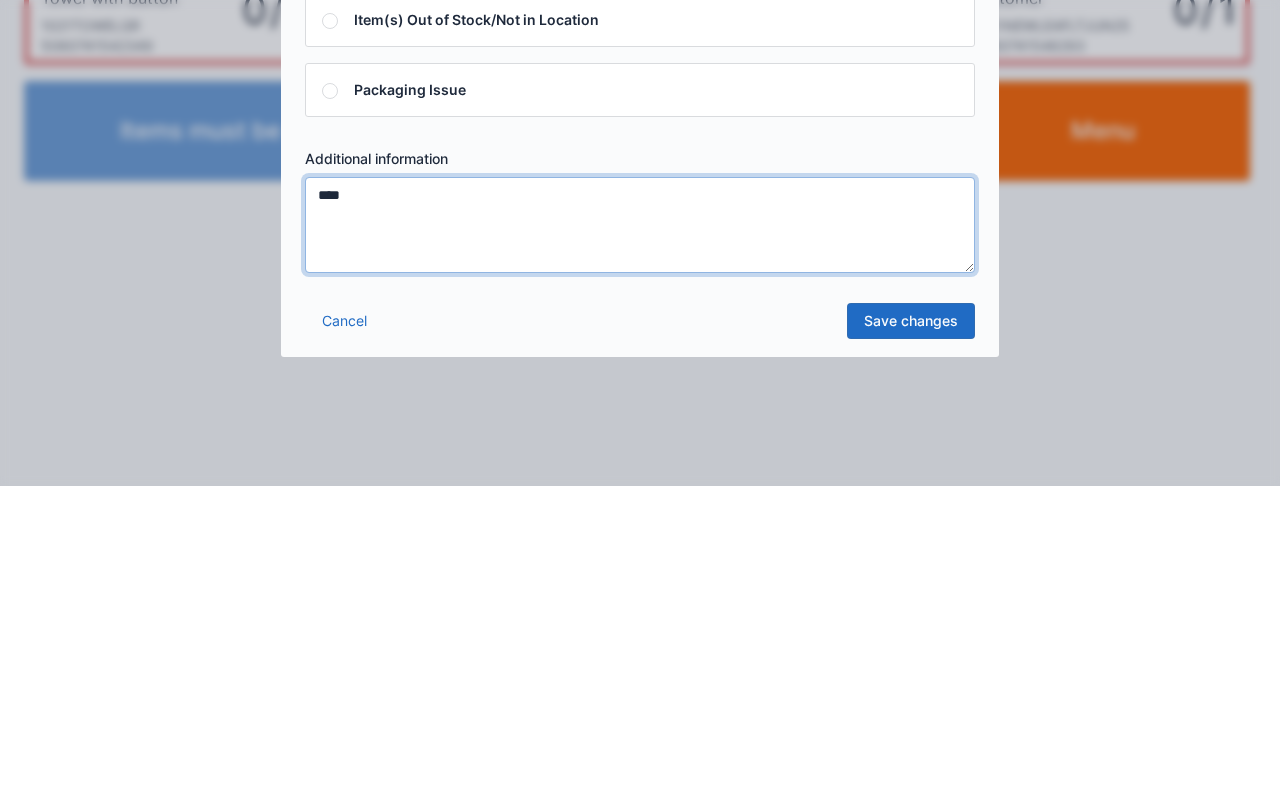 type on "****" 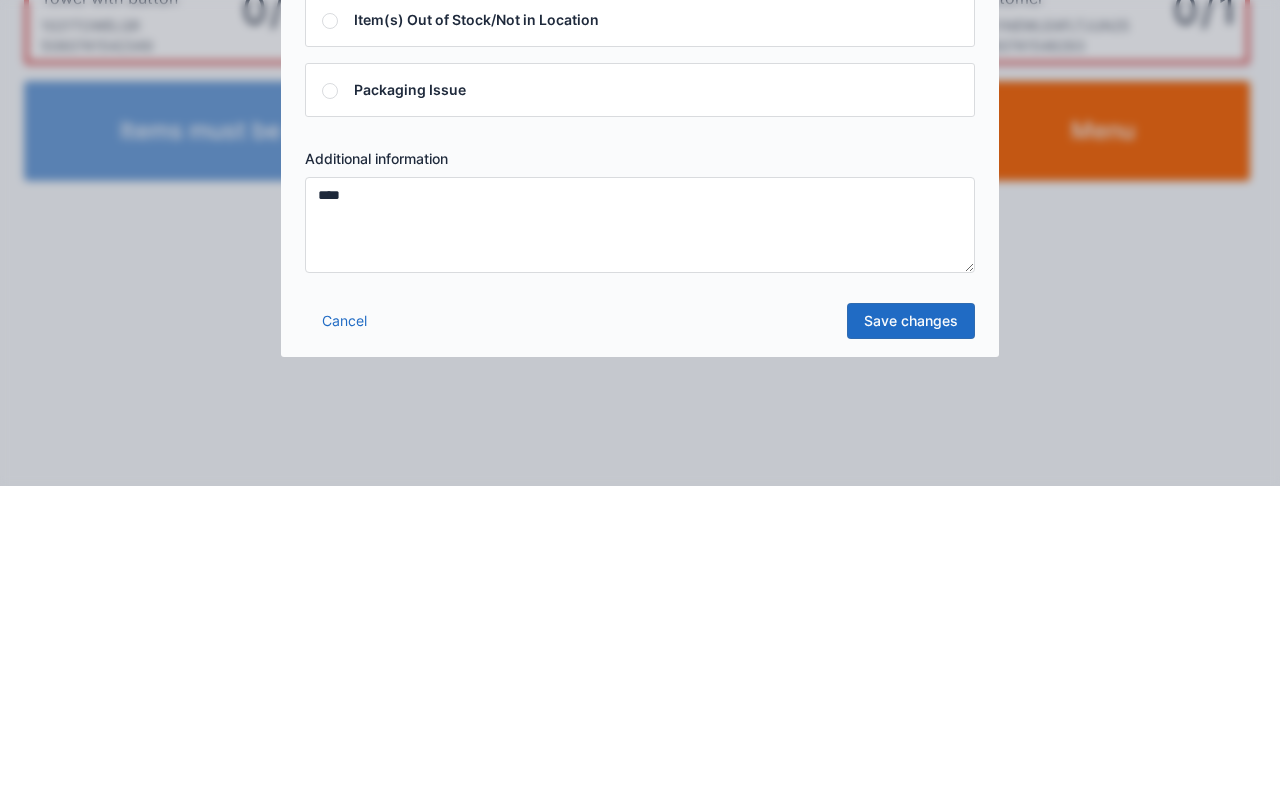 click on "Save changes" at bounding box center (911, 635) 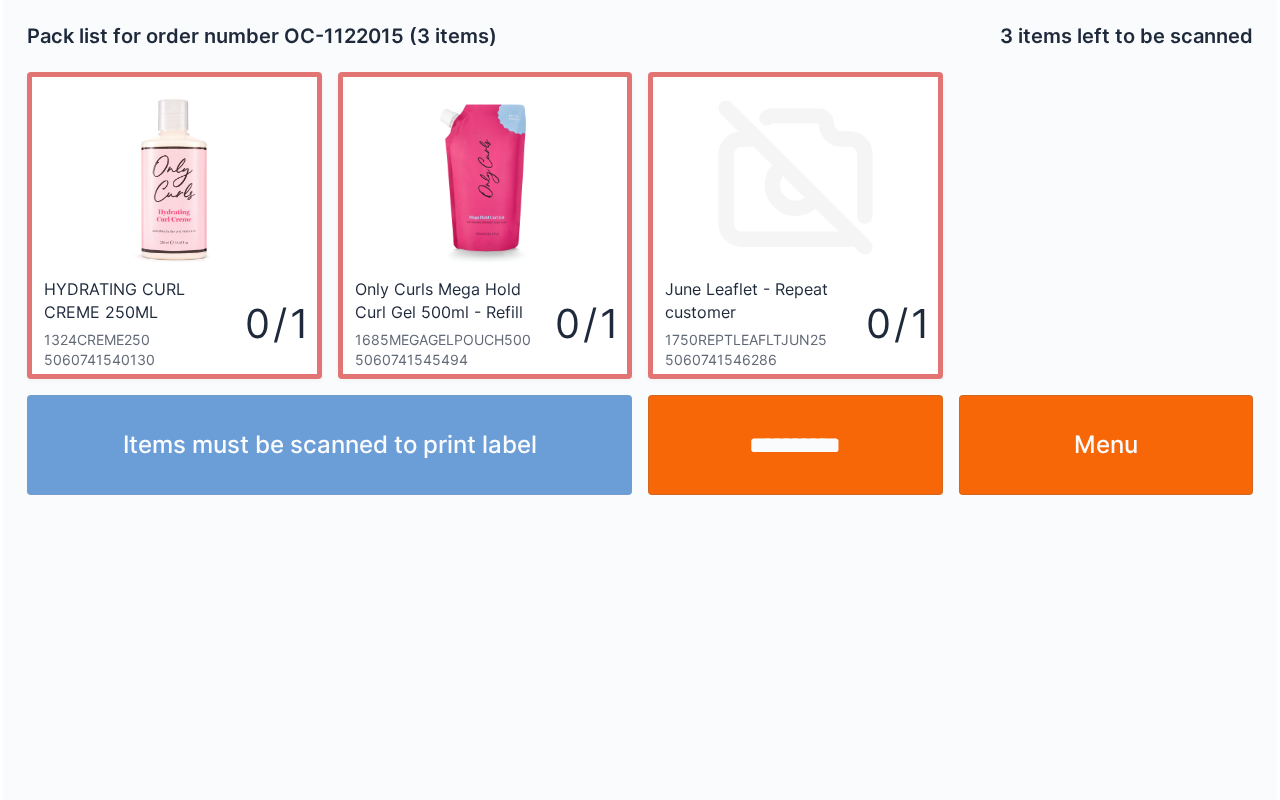 scroll, scrollTop: 0, scrollLeft: 0, axis: both 